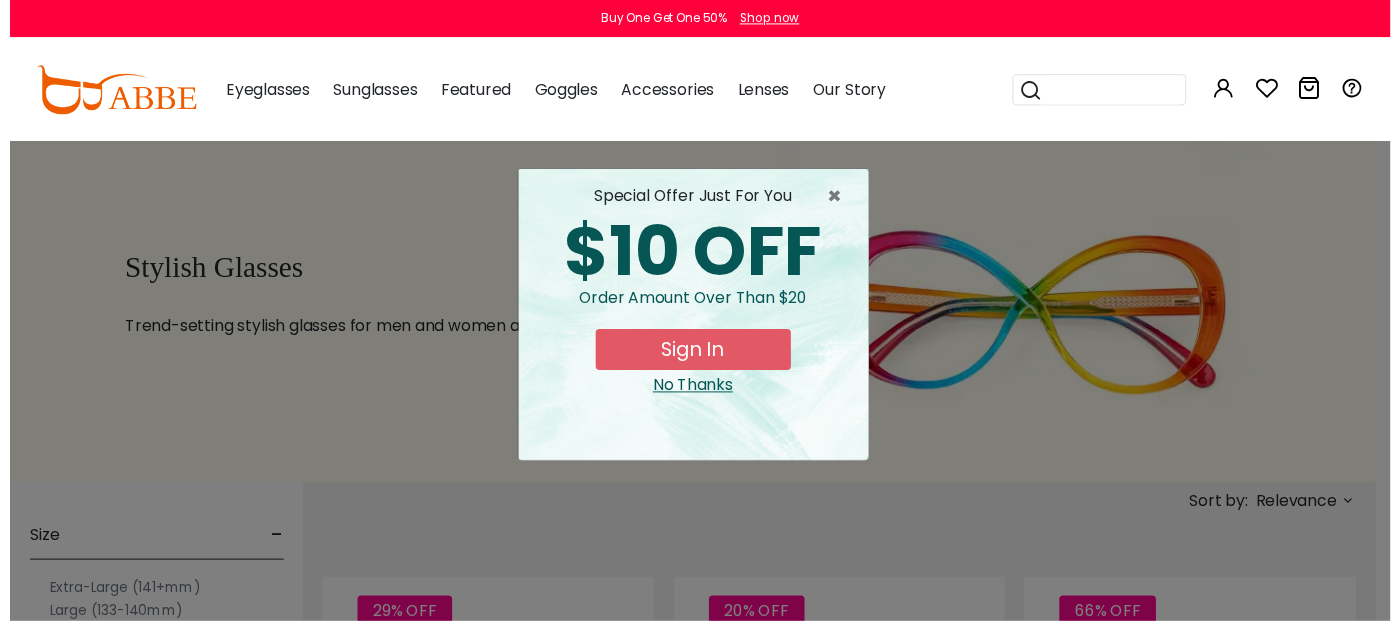 scroll, scrollTop: 0, scrollLeft: 0, axis: both 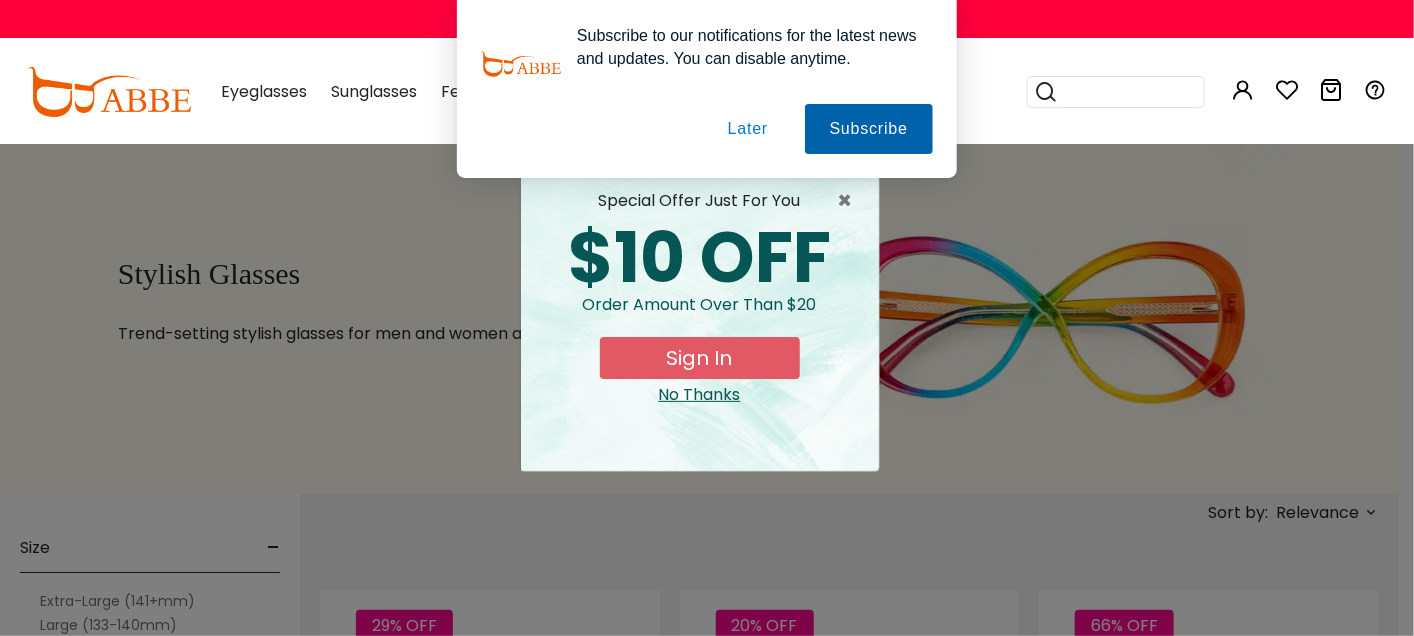 click on "Subscribe" at bounding box center (0, 0) 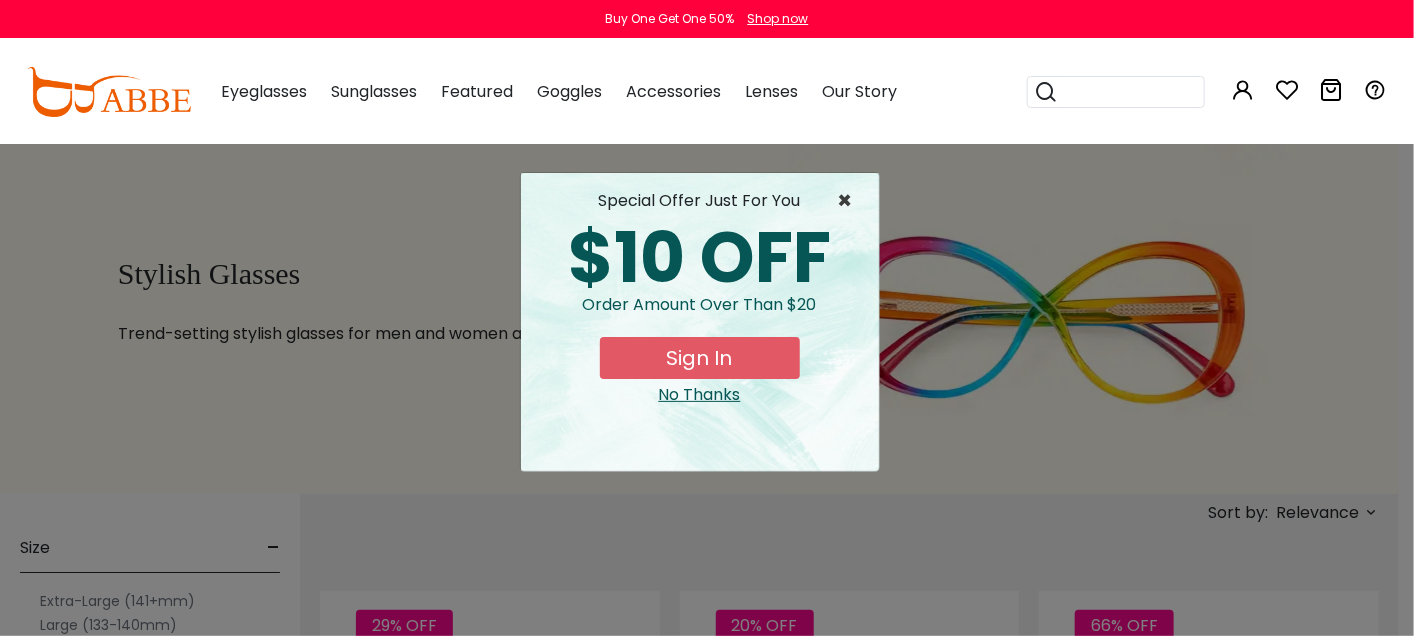 click on "×" at bounding box center [850, 201] 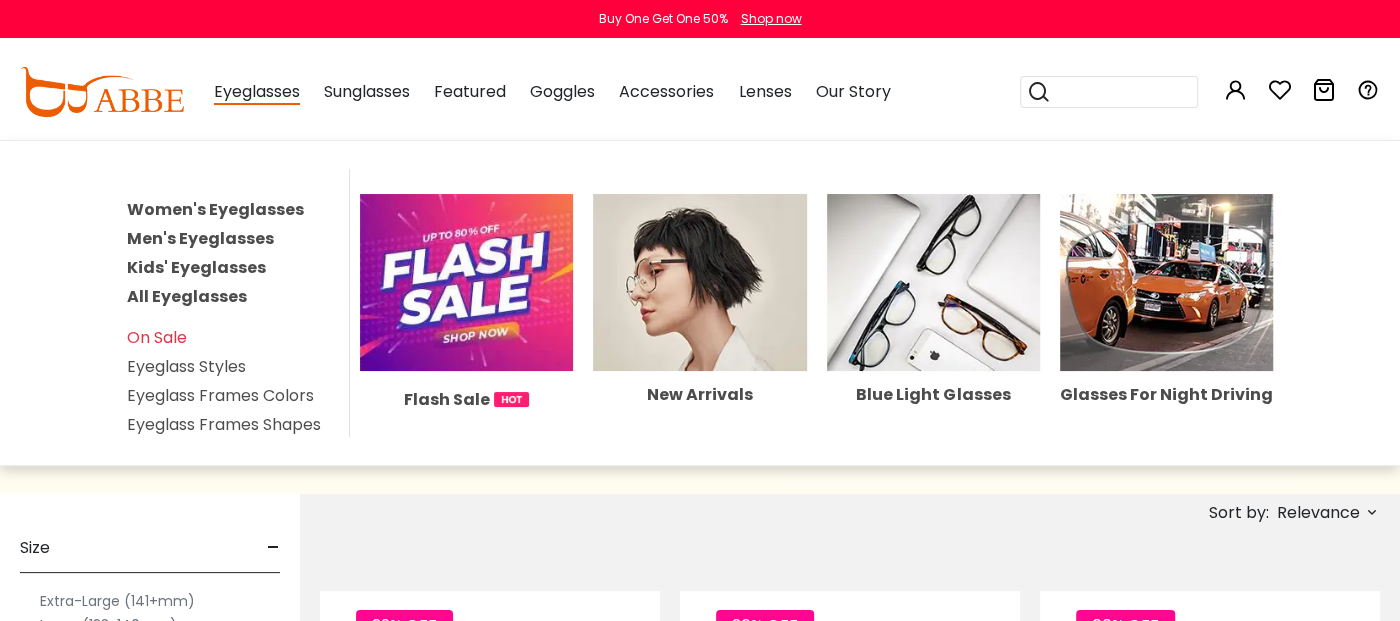 click on "Eyeglasses" at bounding box center (257, 92) 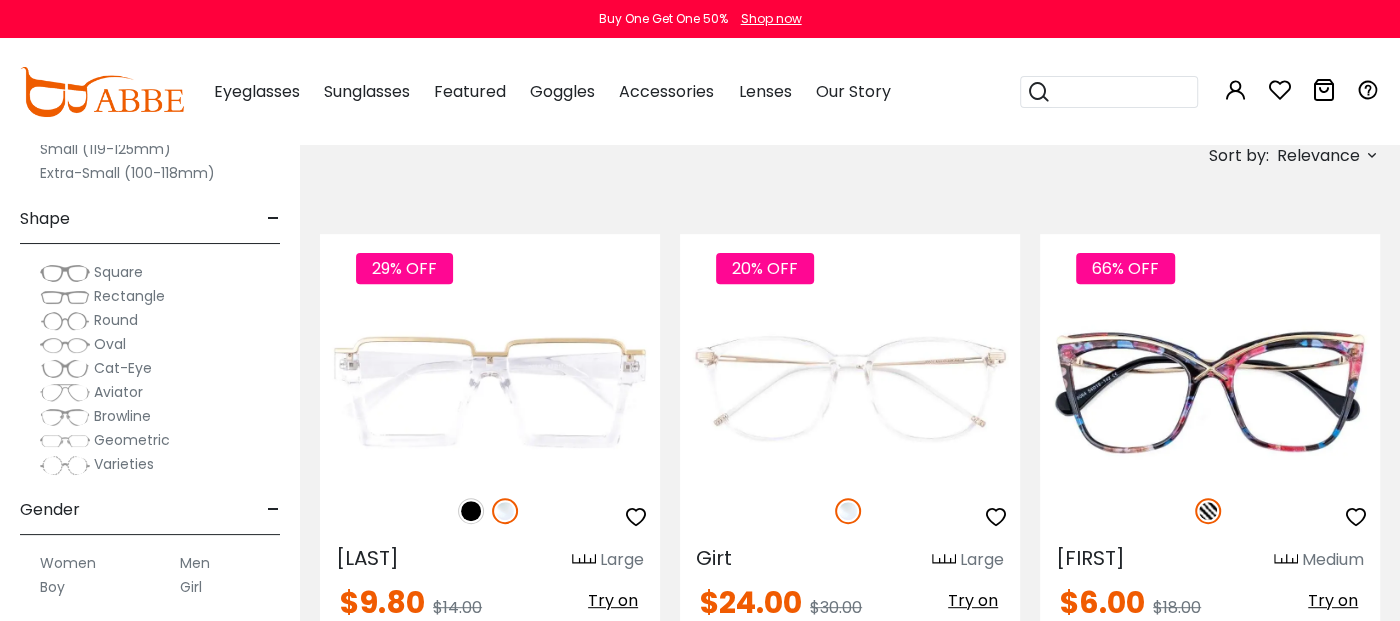 scroll, scrollTop: 399, scrollLeft: 0, axis: vertical 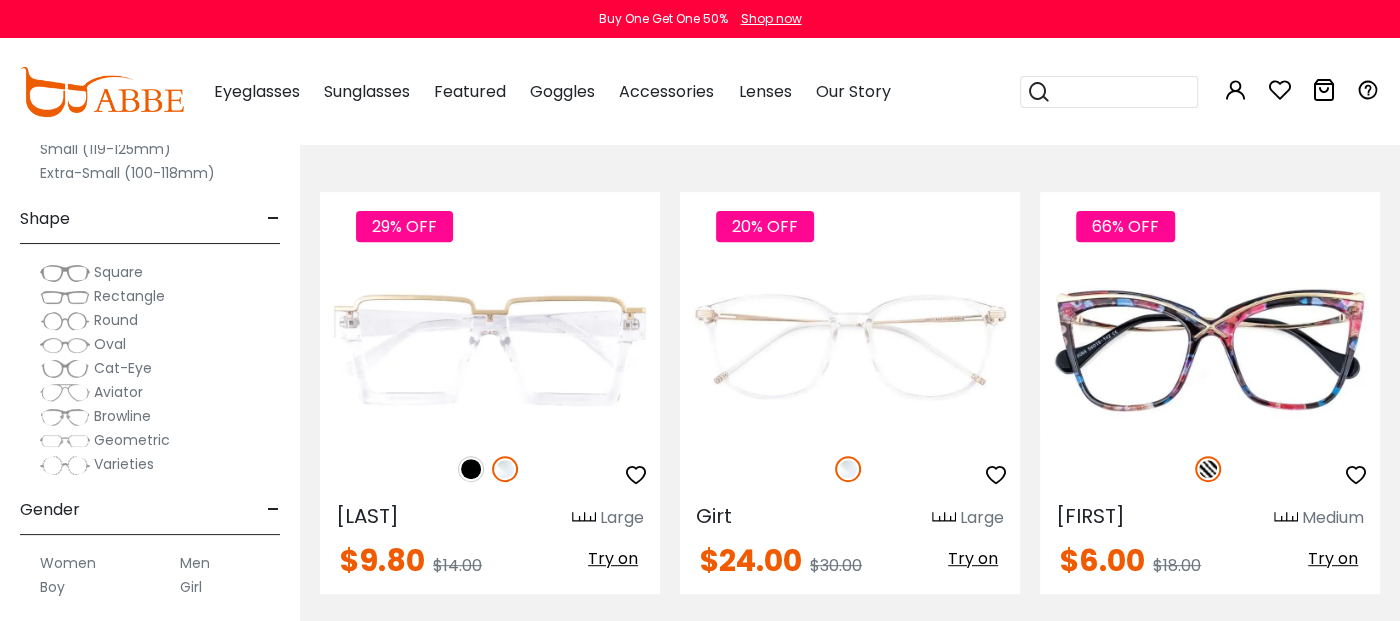 click on "Rectangle" at bounding box center [129, 296] 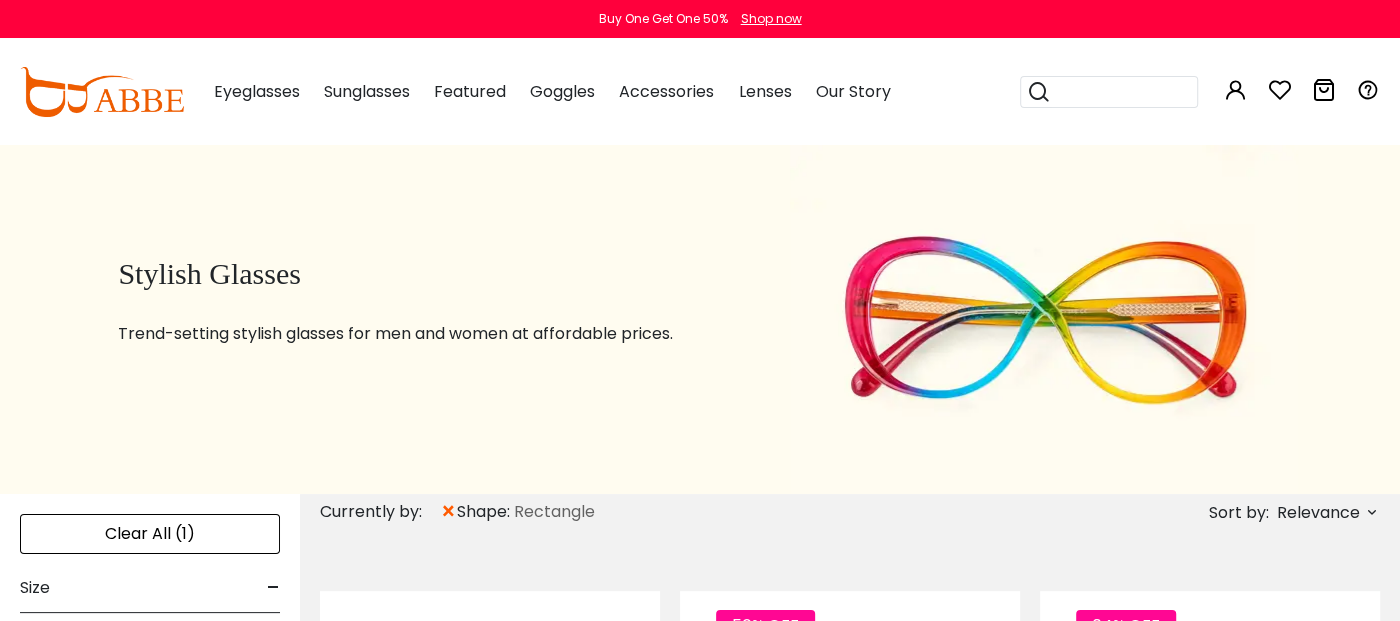scroll, scrollTop: 0, scrollLeft: 0, axis: both 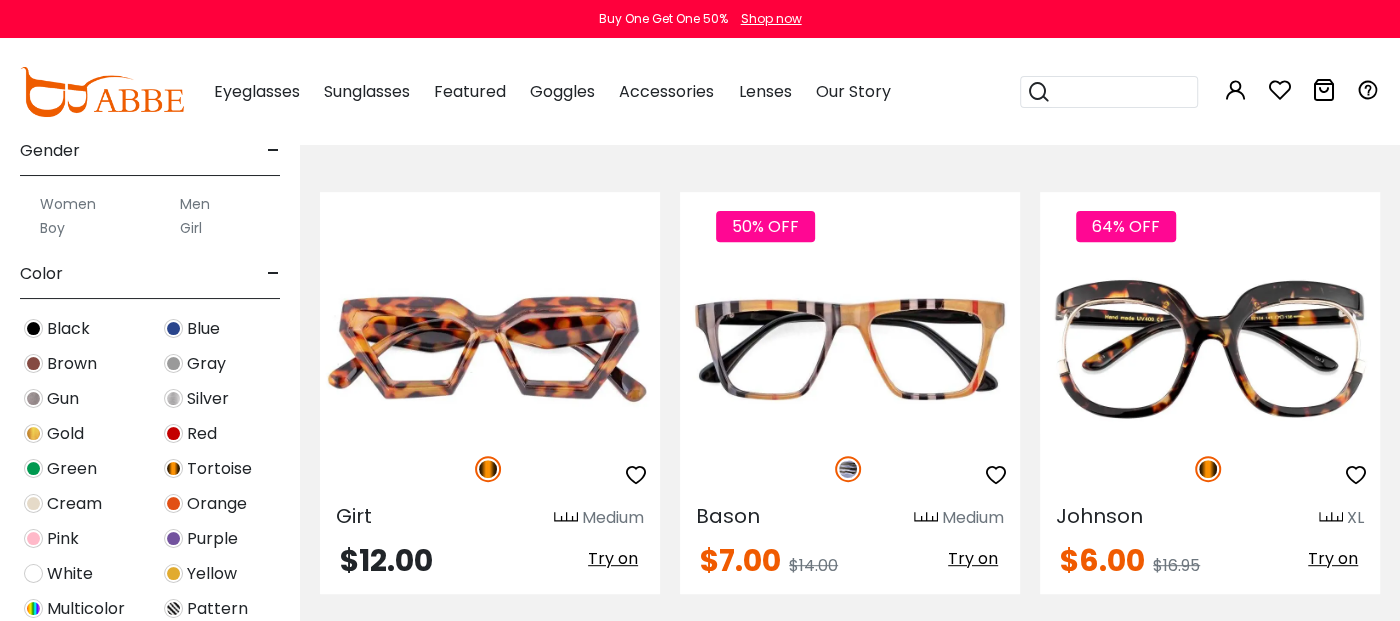 click on "Men" at bounding box center [195, 204] 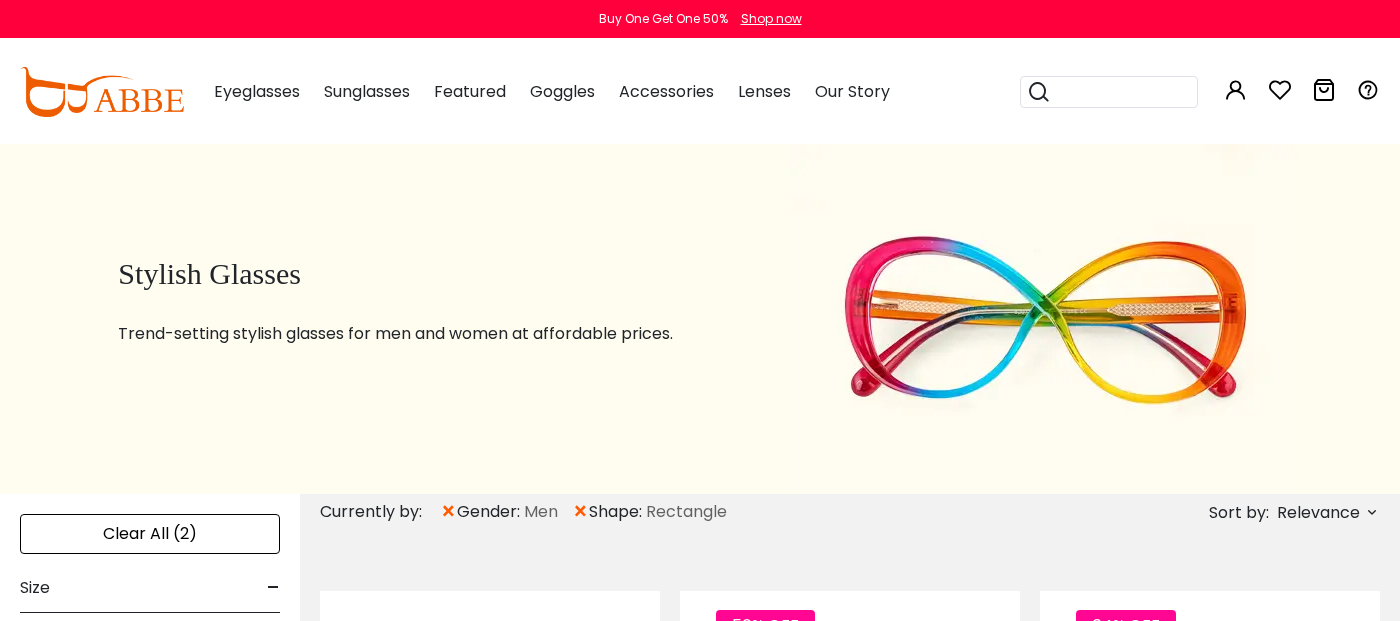 scroll, scrollTop: 0, scrollLeft: 0, axis: both 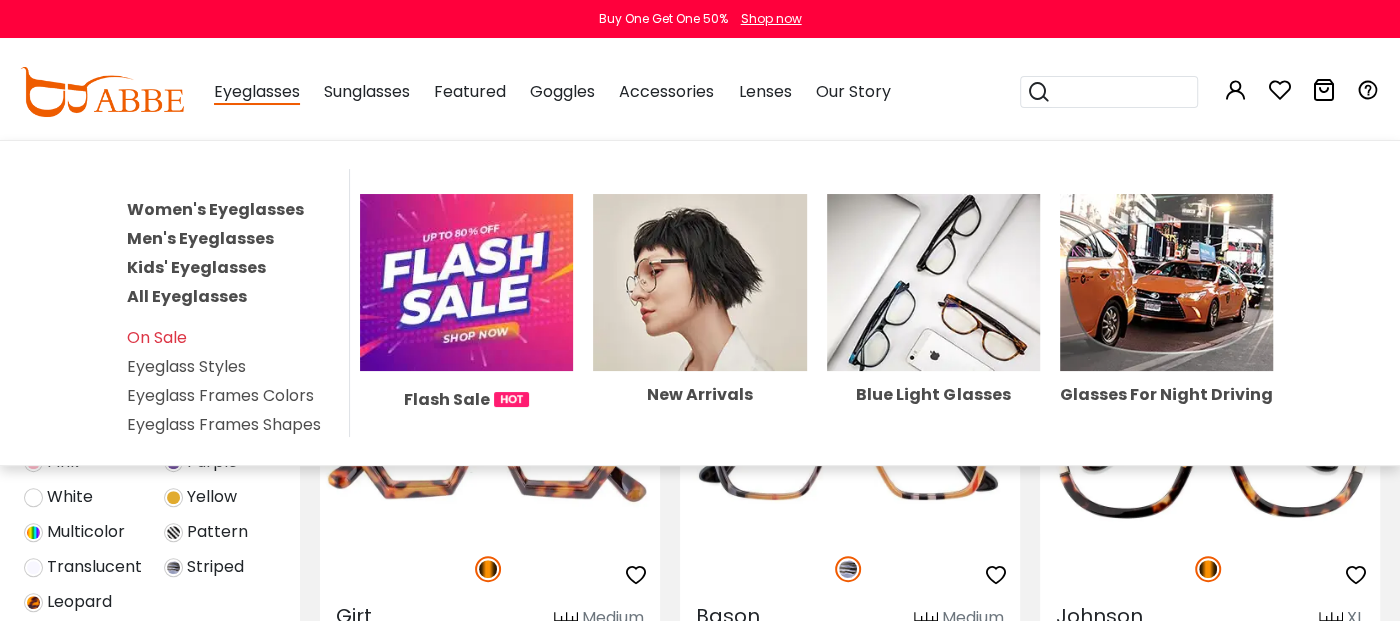 drag, startPoint x: 317, startPoint y: 673, endPoint x: 298, endPoint y: 673, distance: 19 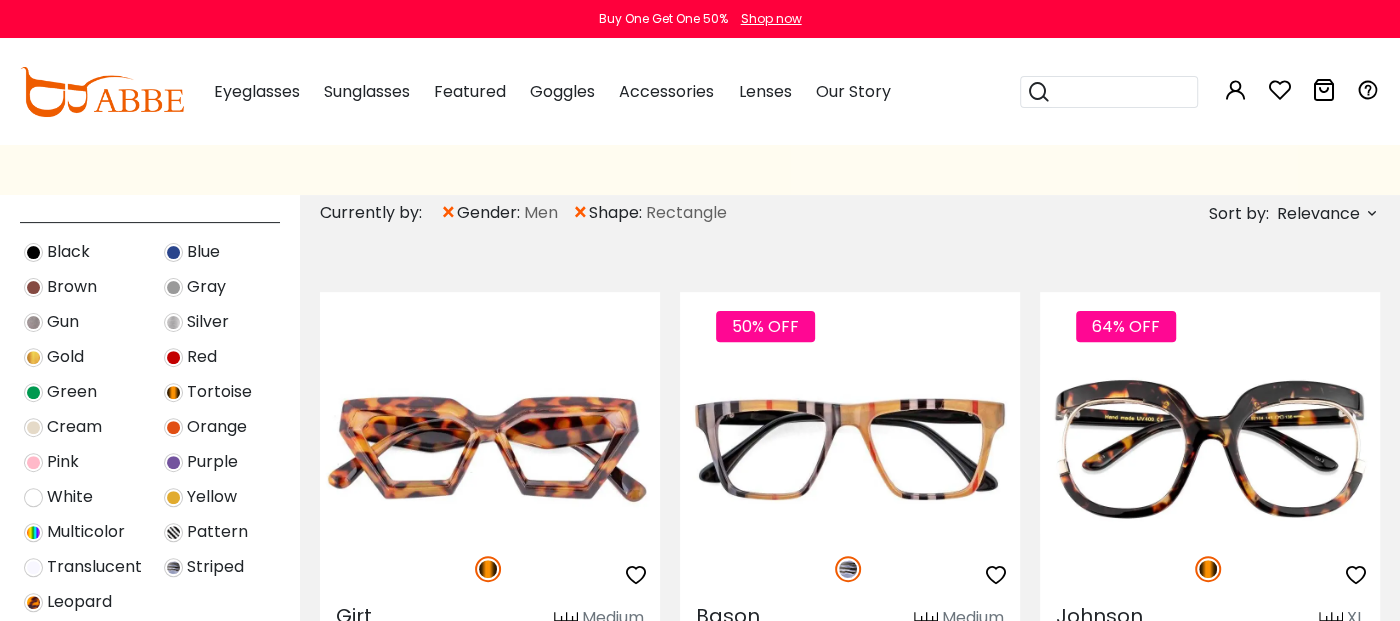 drag, startPoint x: 298, startPoint y: 673, endPoint x: 658, endPoint y: 252, distance: 553.9323 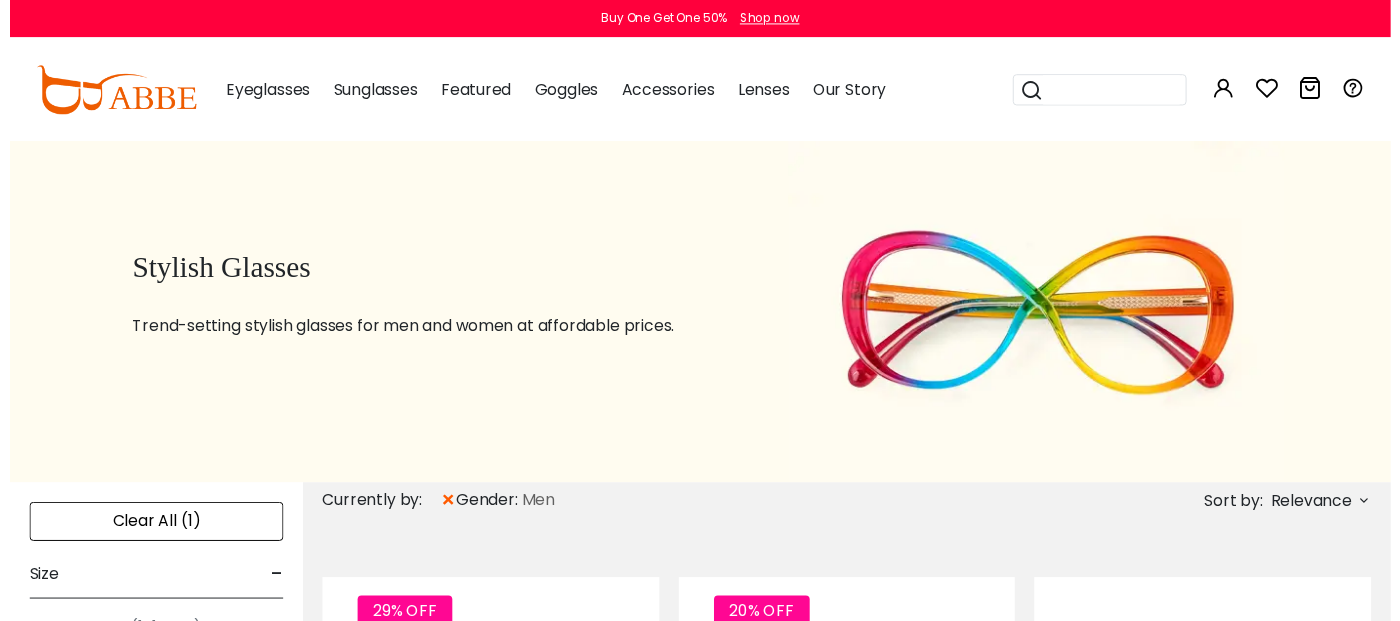 scroll, scrollTop: 0, scrollLeft: 0, axis: both 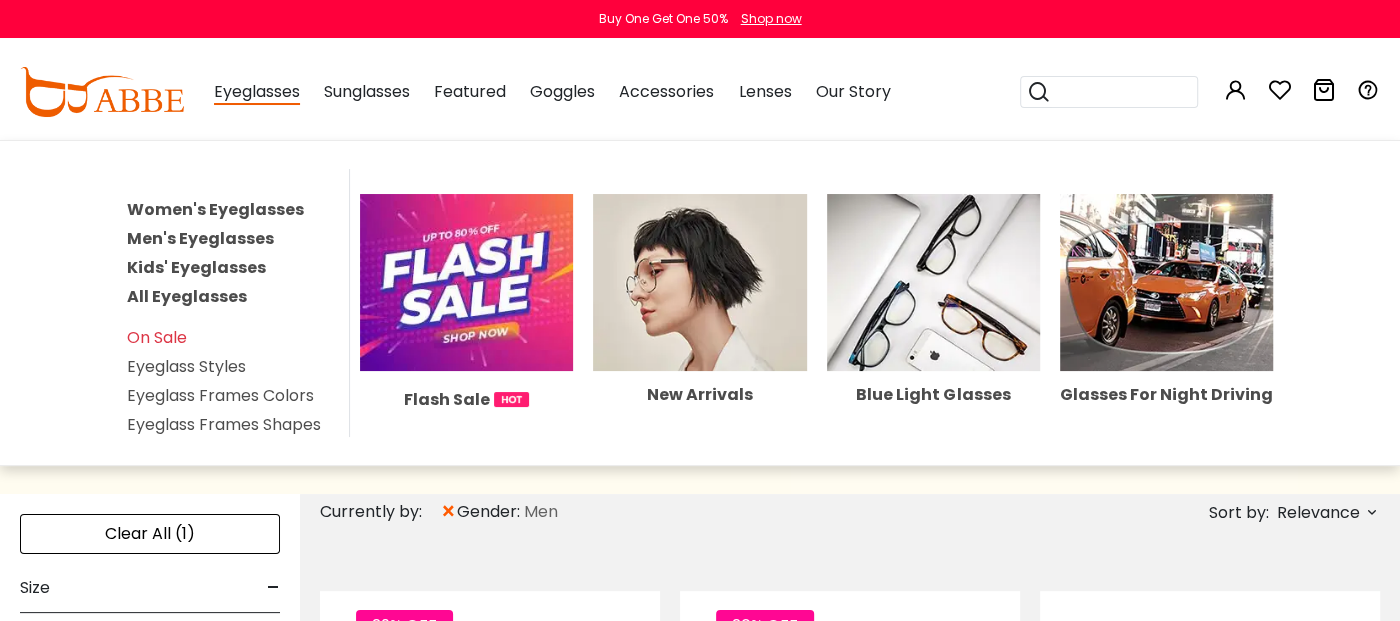 click on "Men's Eyeglasses" at bounding box center (200, 238) 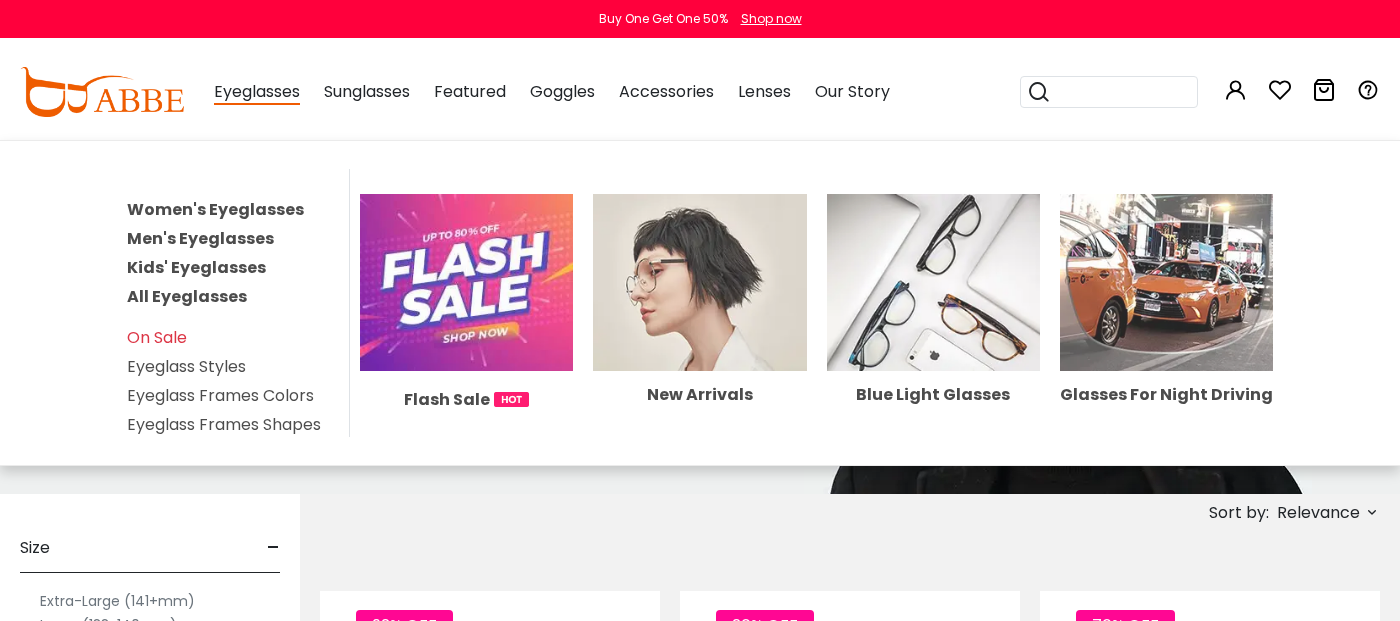 scroll, scrollTop: 0, scrollLeft: 0, axis: both 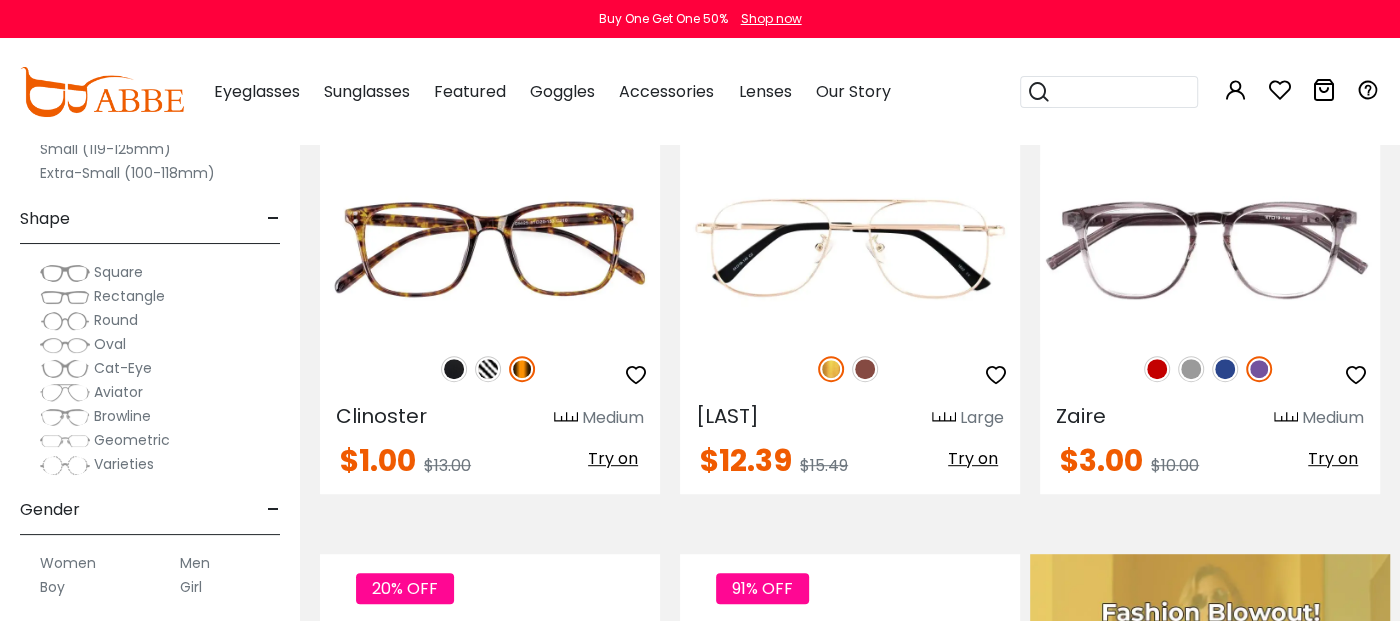 click on "Rectangle" at bounding box center [129, 296] 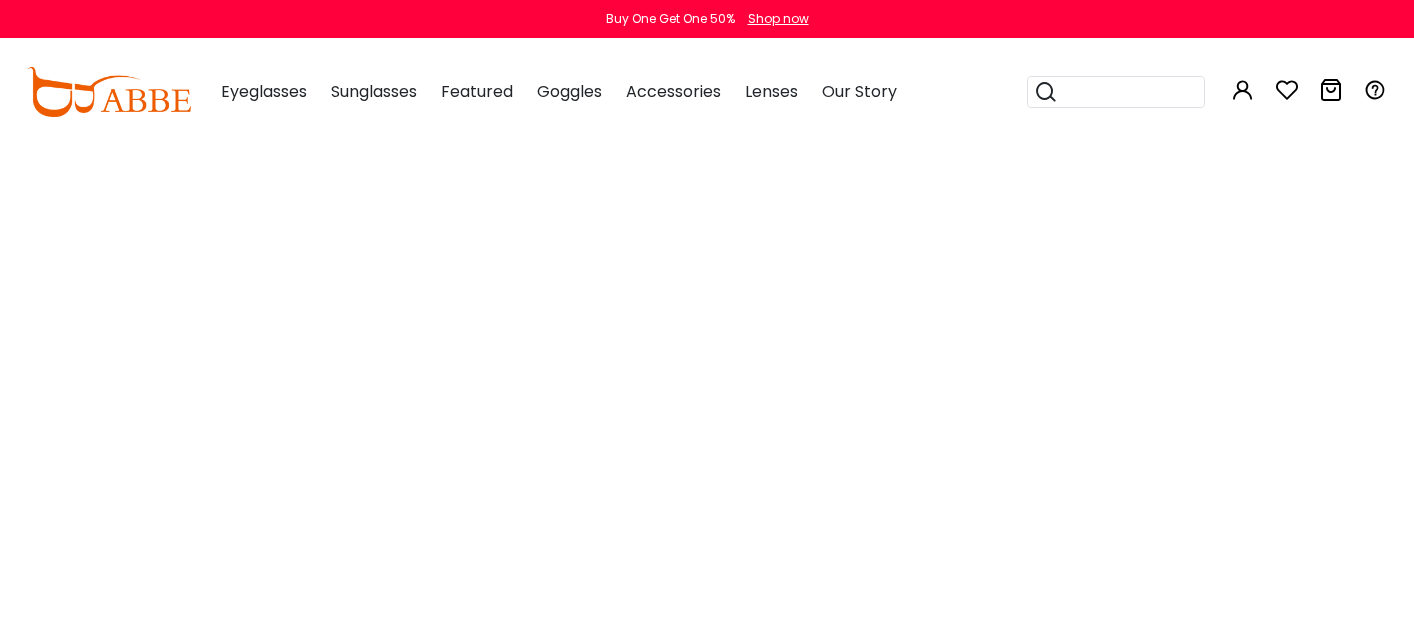 scroll, scrollTop: 0, scrollLeft: 0, axis: both 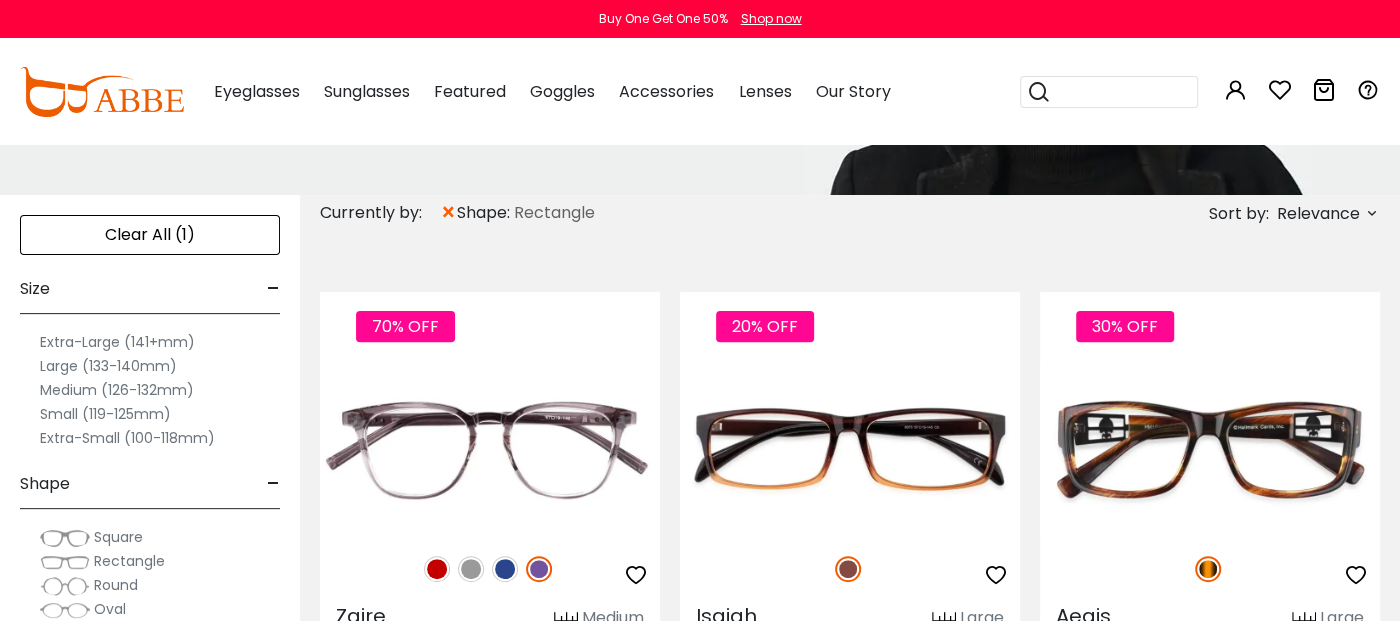 click on "Relevance" at bounding box center (1318, 214) 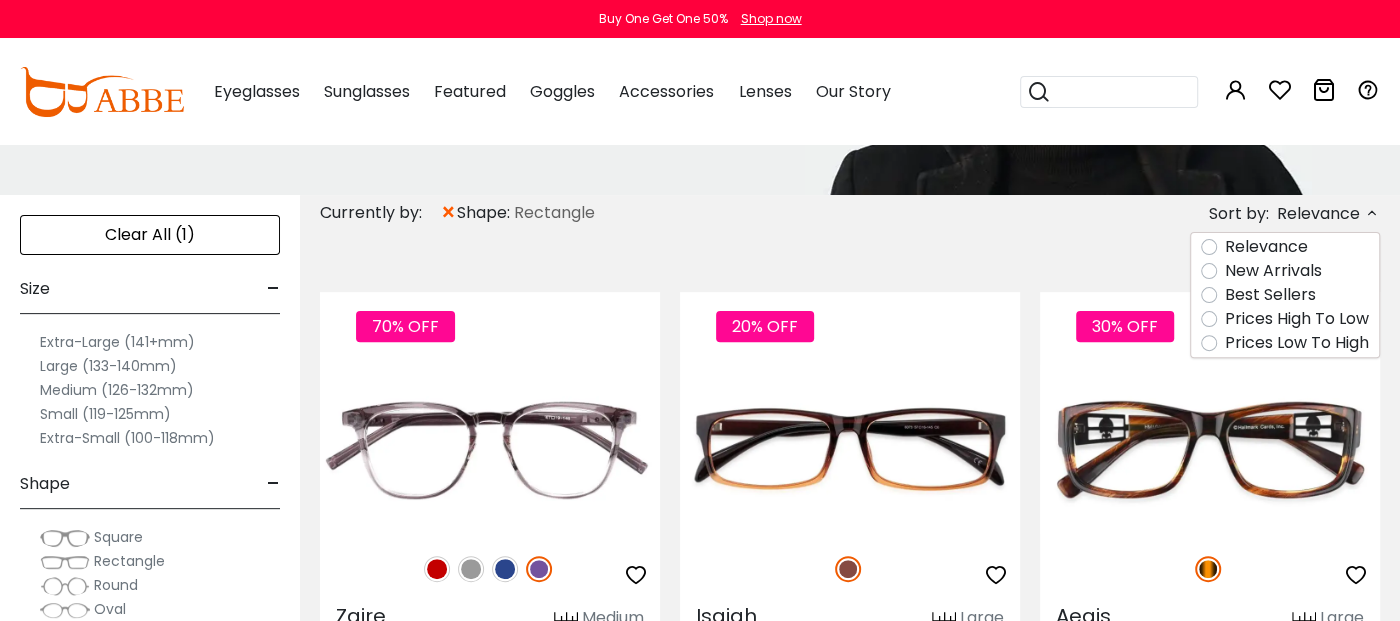 click on "Prices Low To High" at bounding box center [1297, 343] 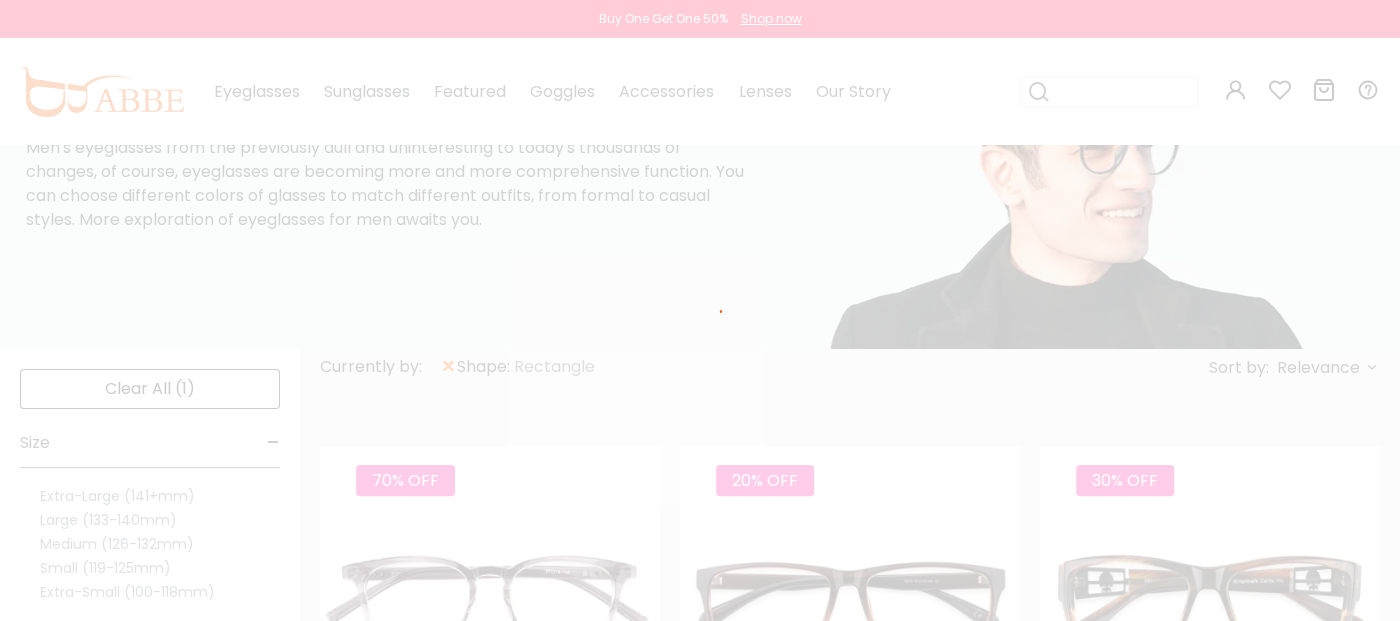 scroll, scrollTop: 50, scrollLeft: 0, axis: vertical 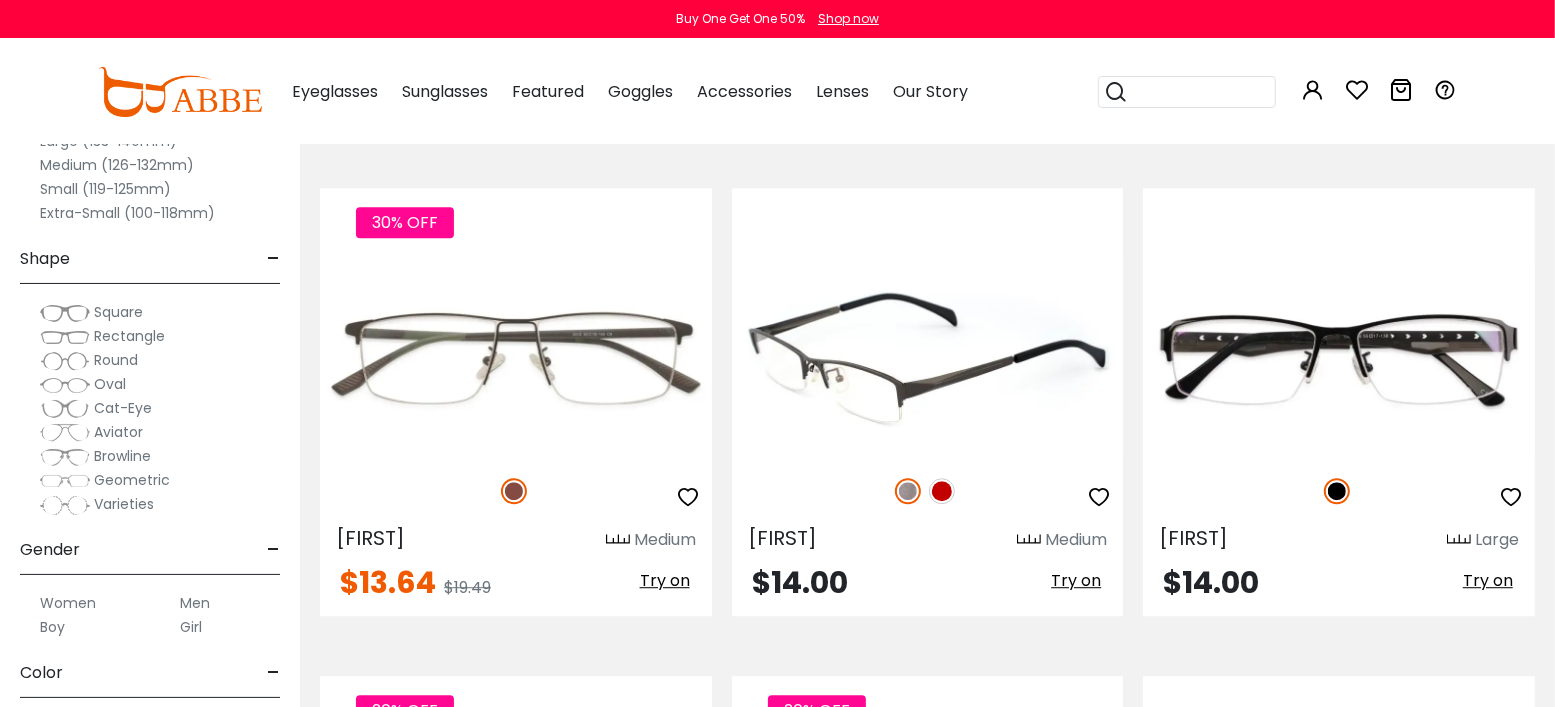 drag, startPoint x: 822, startPoint y: 380, endPoint x: 955, endPoint y: 229, distance: 201.22127 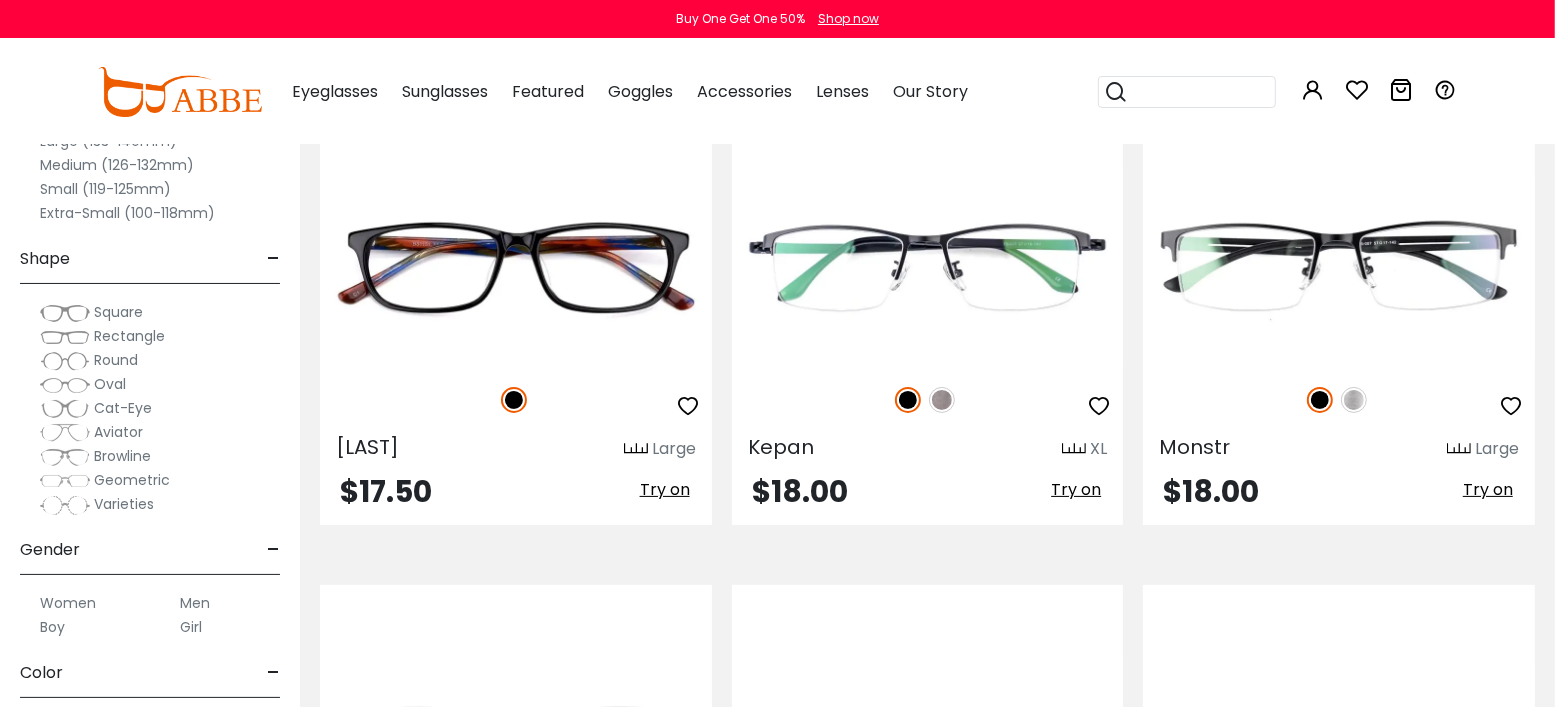 scroll, scrollTop: 6333, scrollLeft: 0, axis: vertical 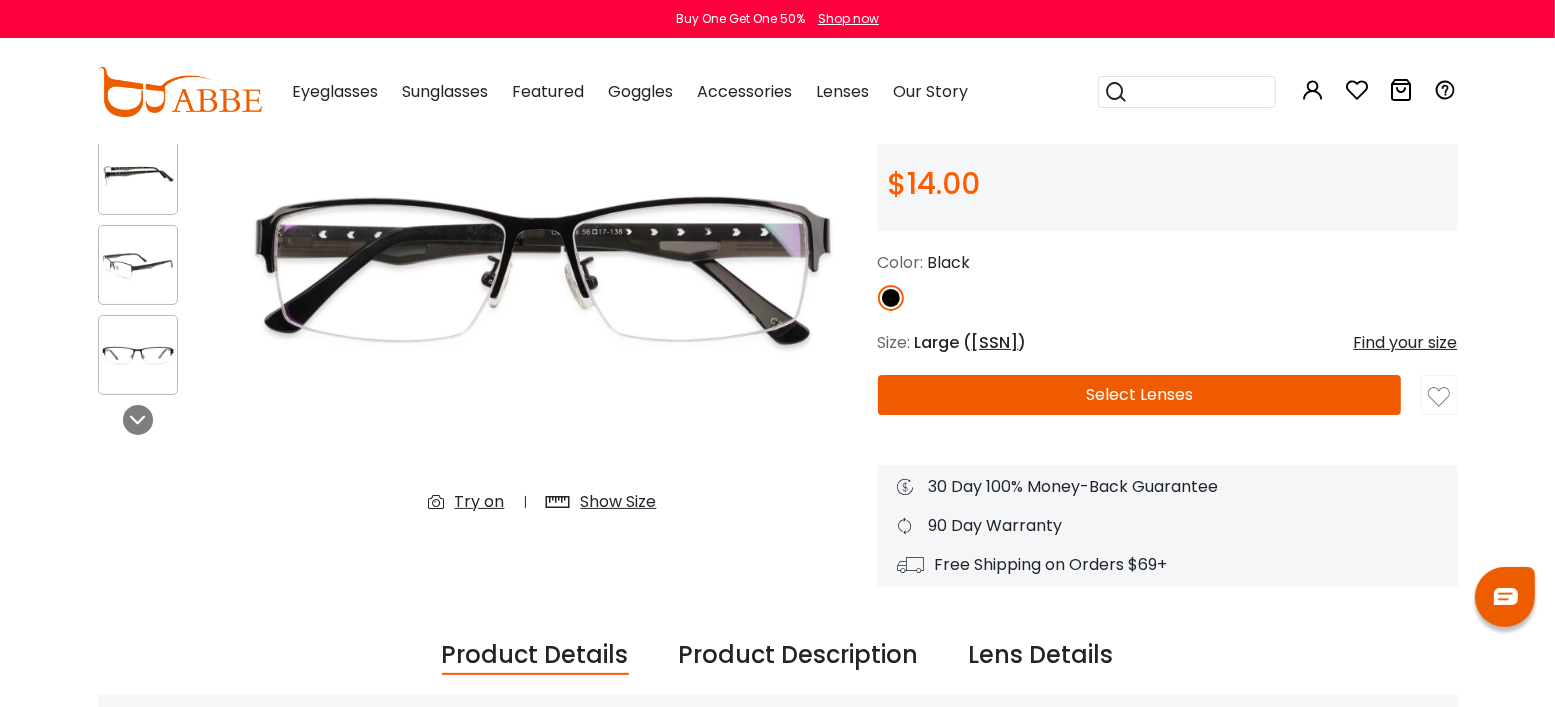 click on "Select Lenses" at bounding box center [1140, 395] 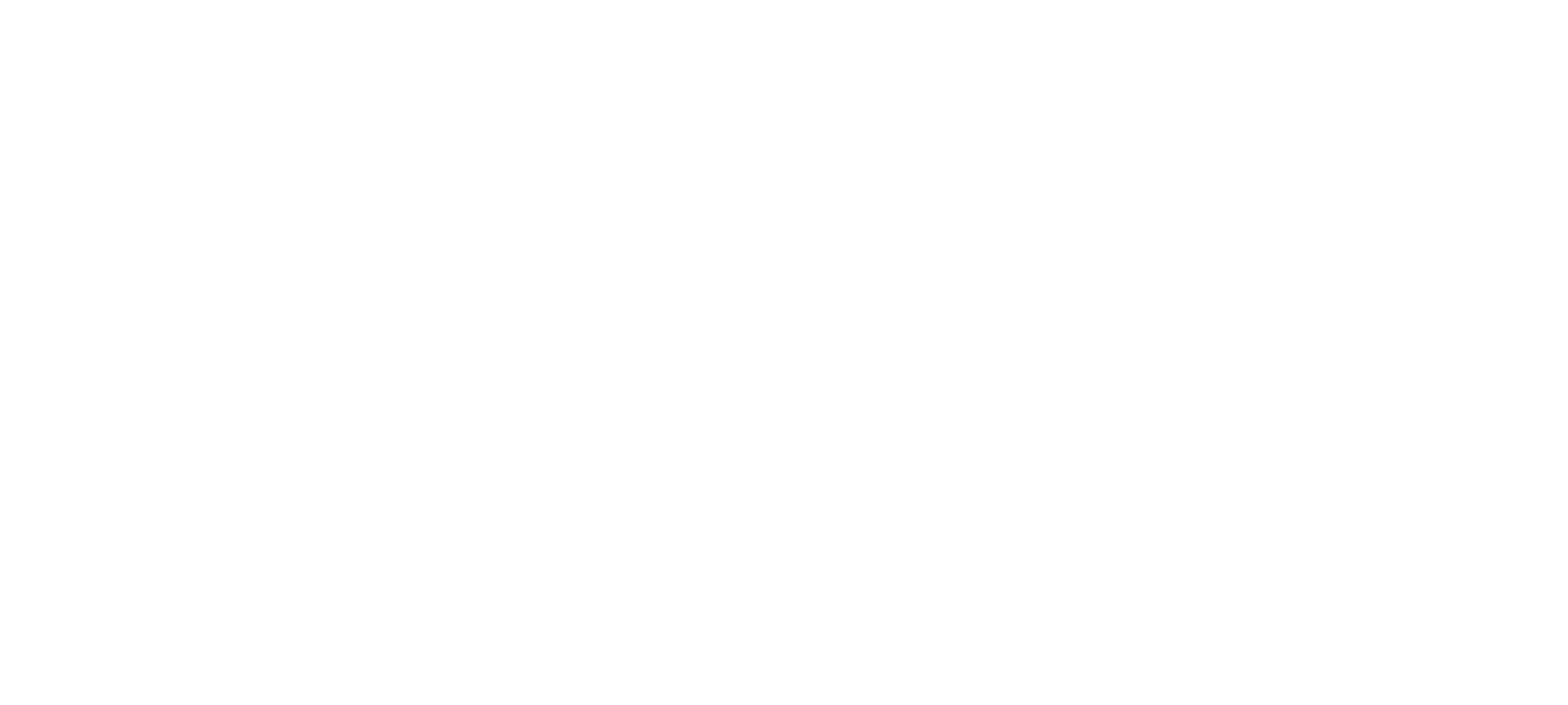 scroll, scrollTop: 0, scrollLeft: 0, axis: both 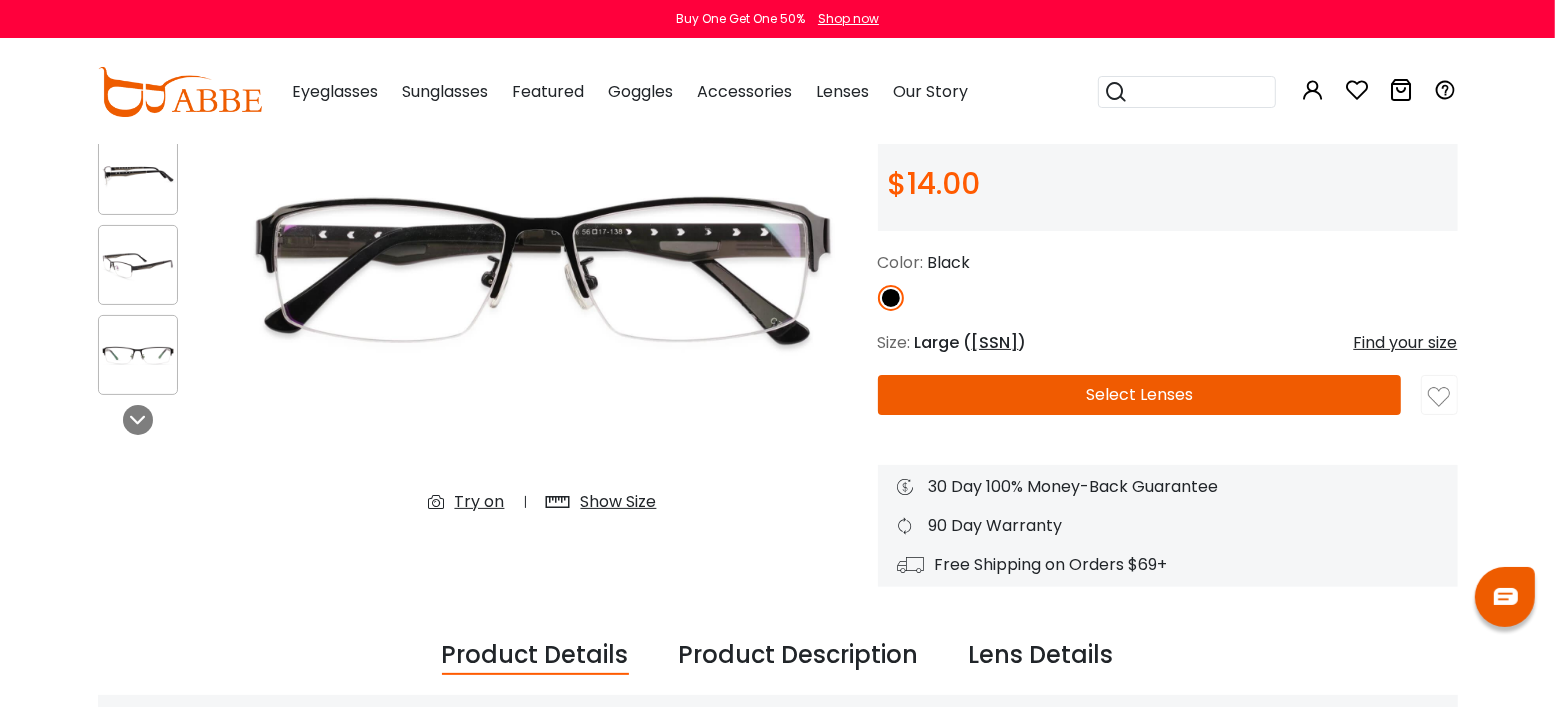click on "[SSN]" at bounding box center (995, 342) 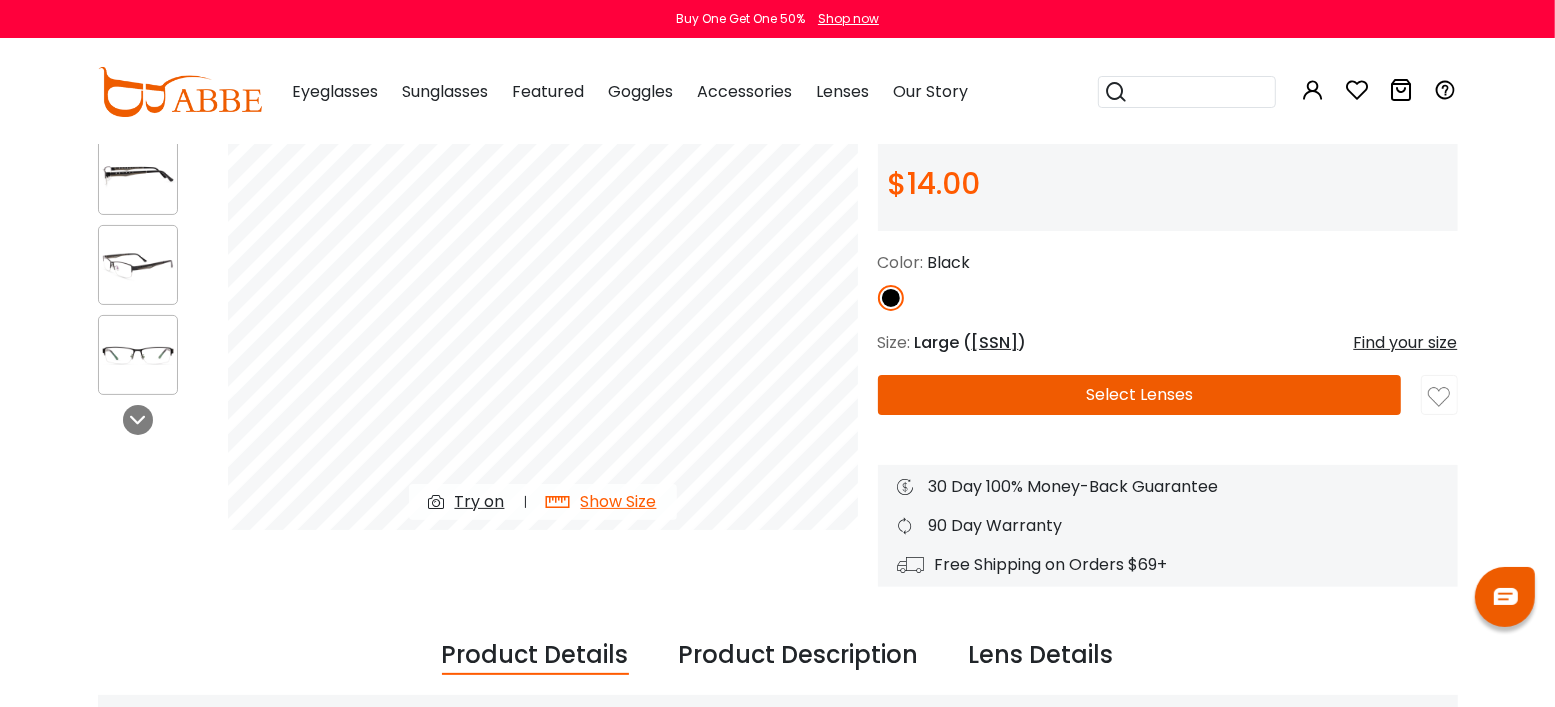 click on "[SSN]" at bounding box center [995, 342] 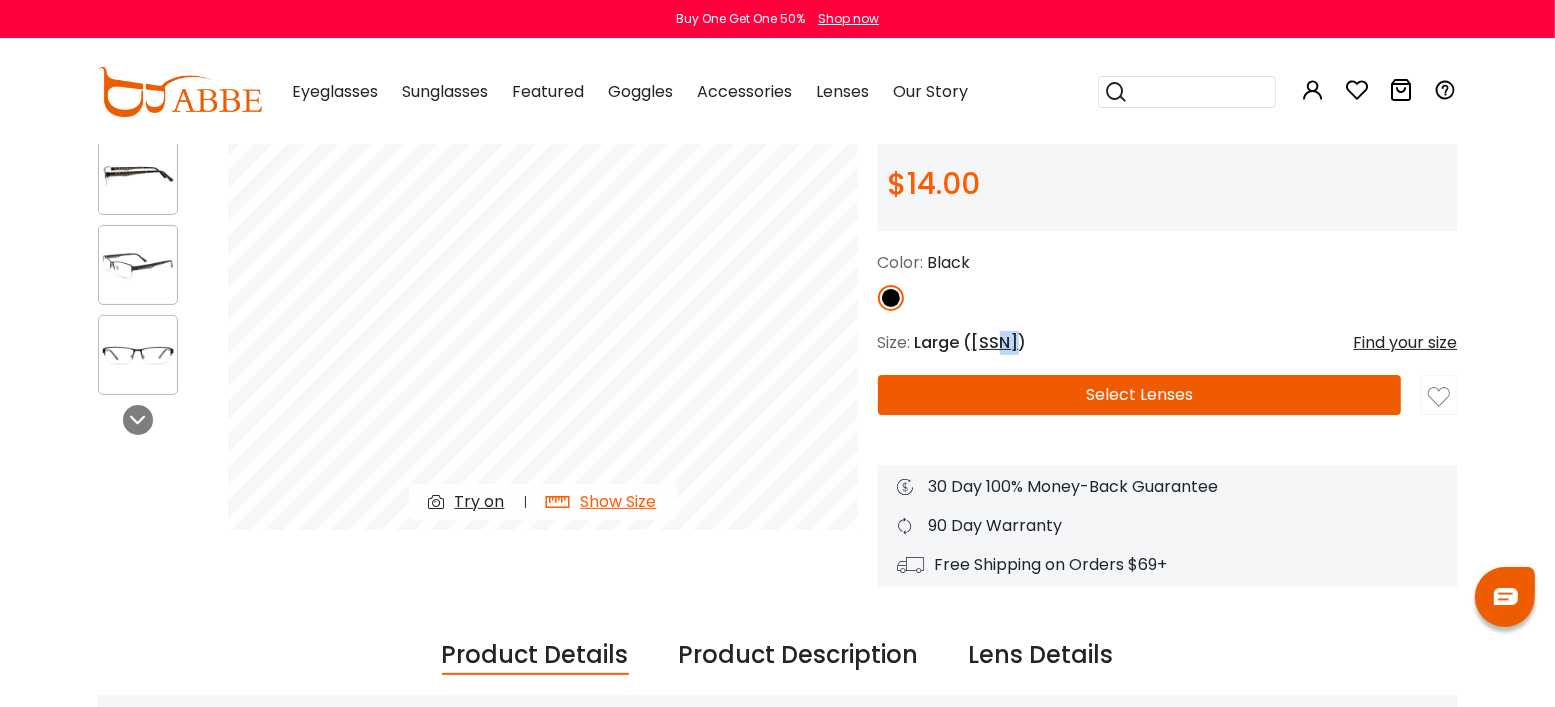 click on "[SSN]" at bounding box center [995, 342] 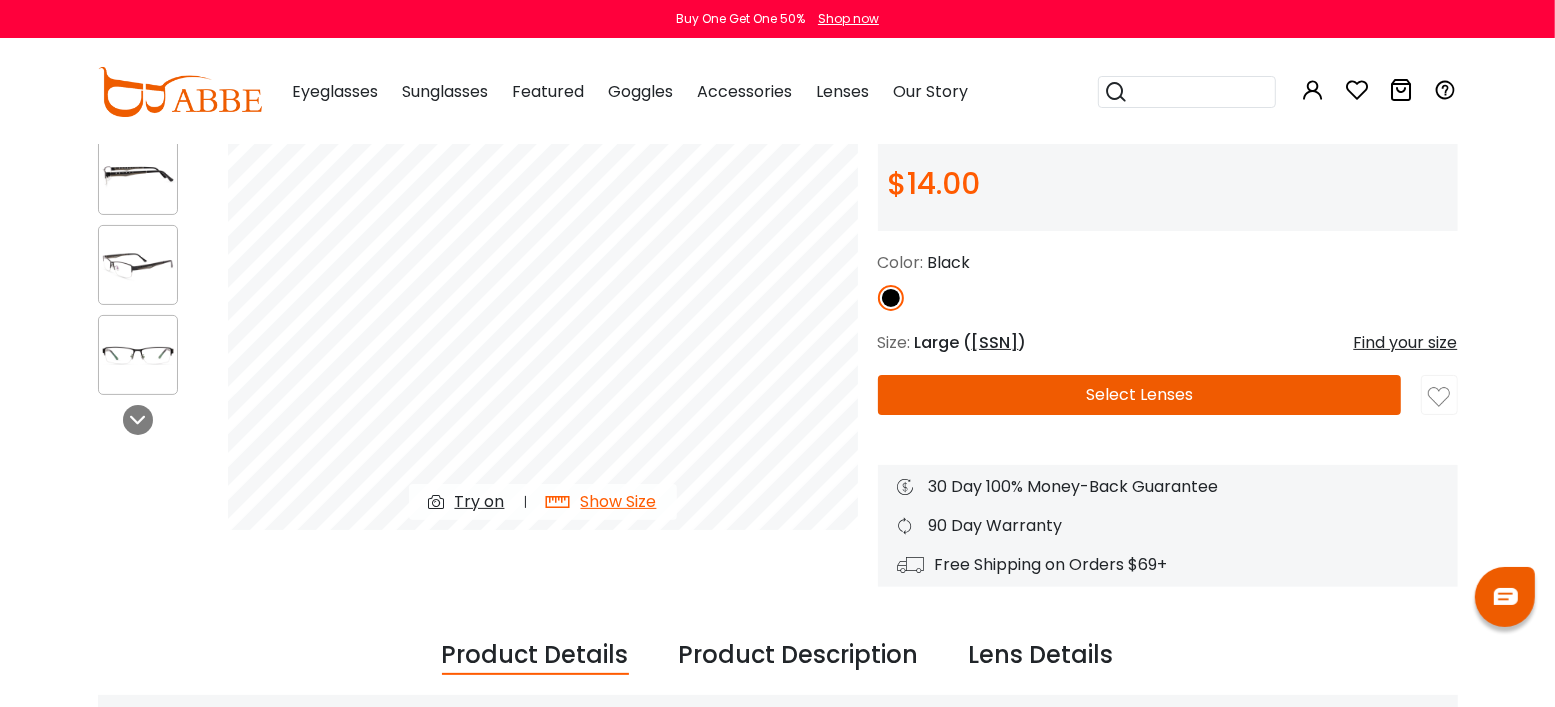 click on "[SSN]" at bounding box center [995, 342] 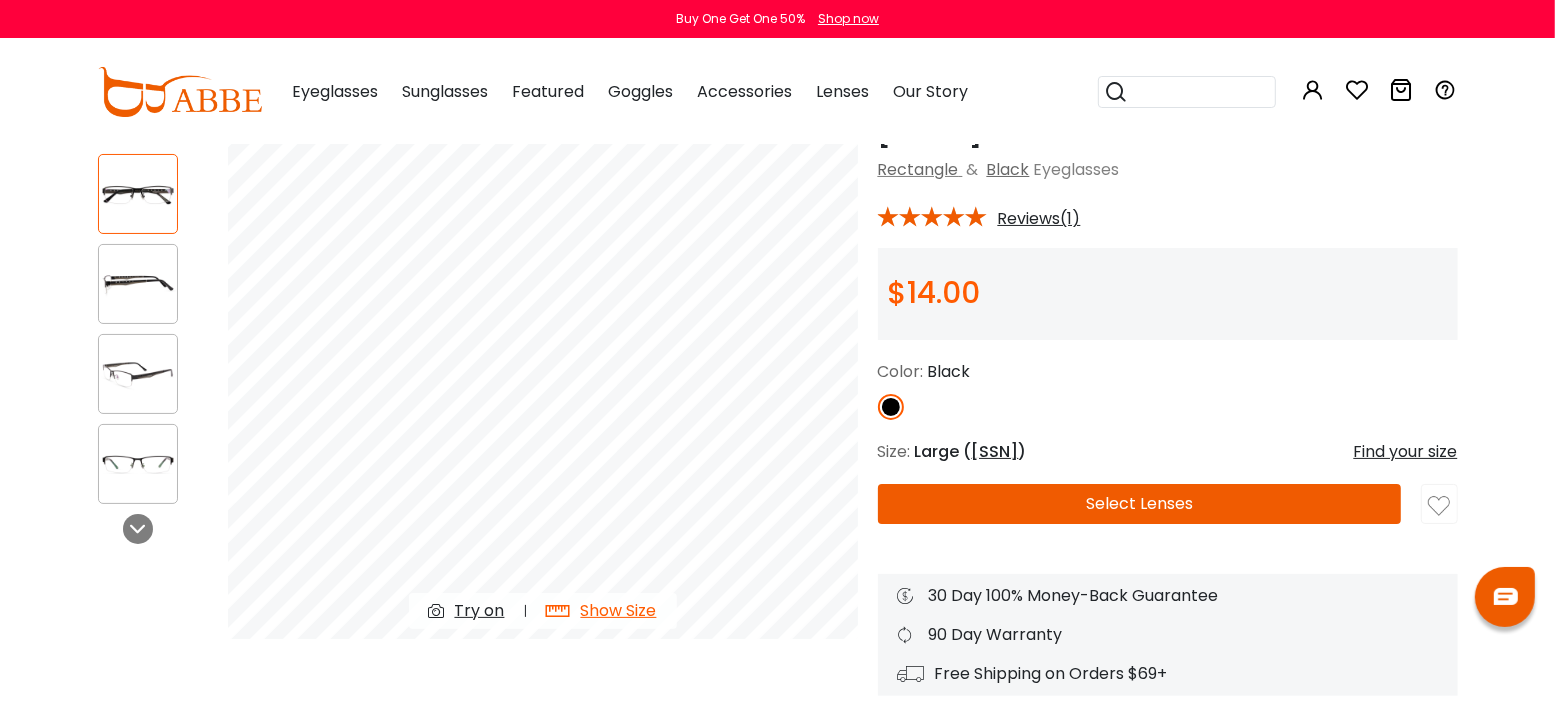 scroll, scrollTop: 111, scrollLeft: 0, axis: vertical 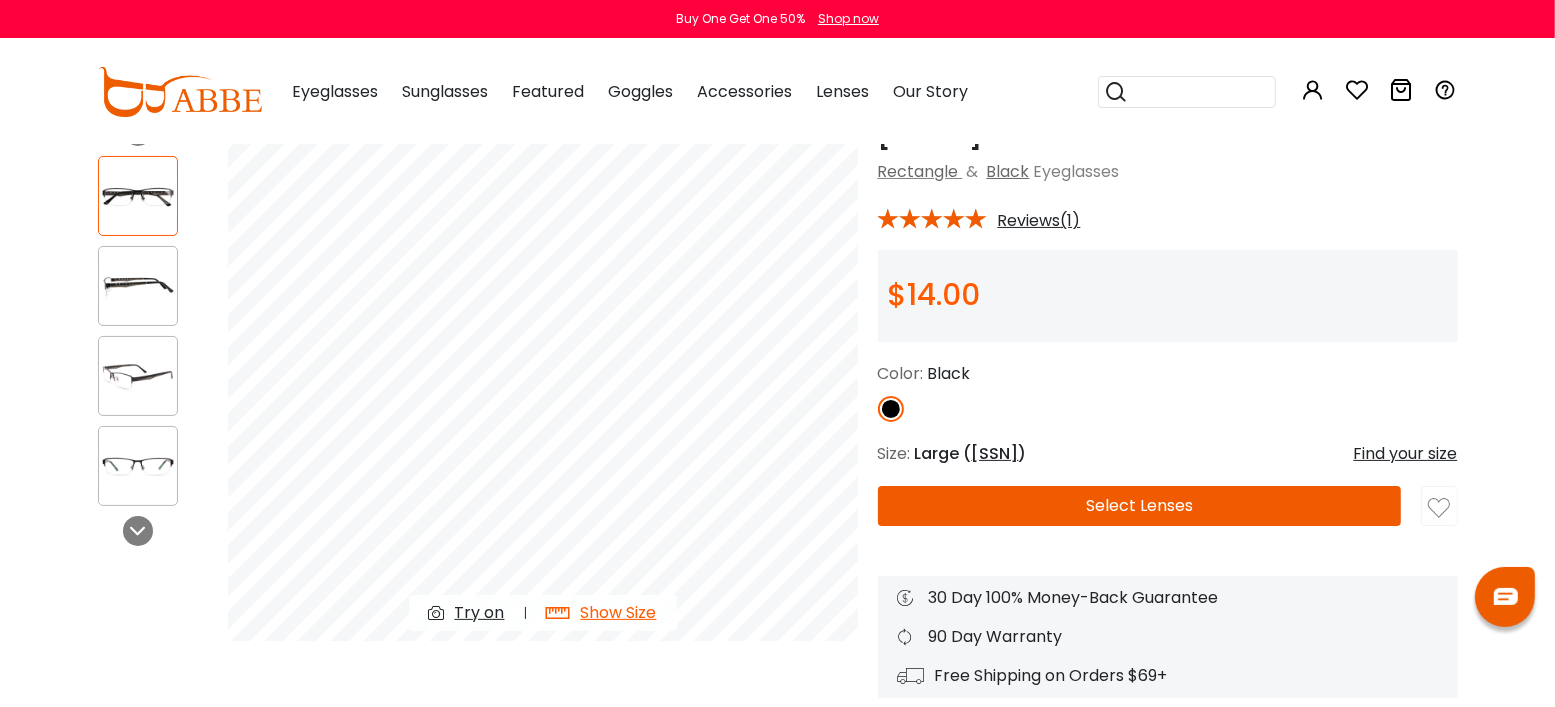click on "Select Lenses" at bounding box center [1140, 506] 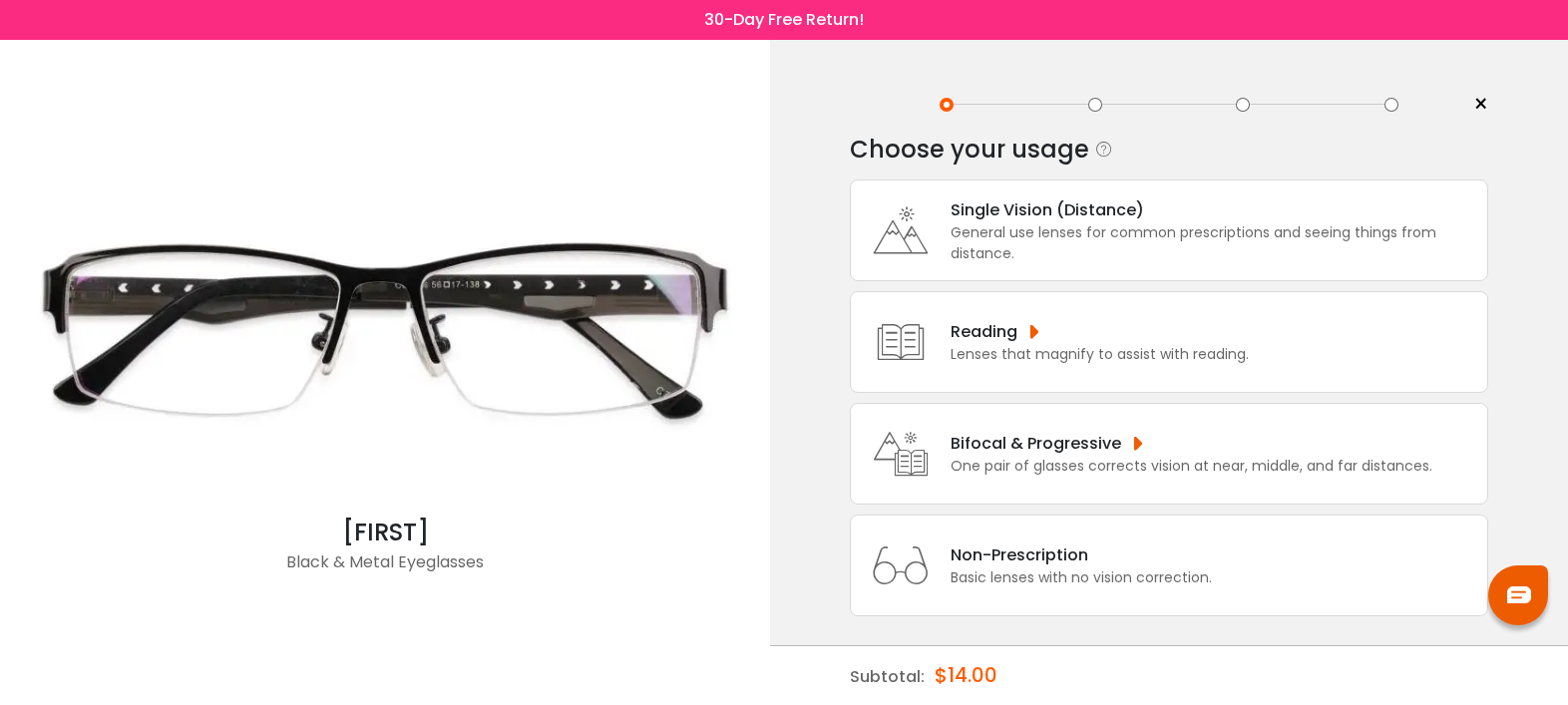scroll, scrollTop: 0, scrollLeft: 0, axis: both 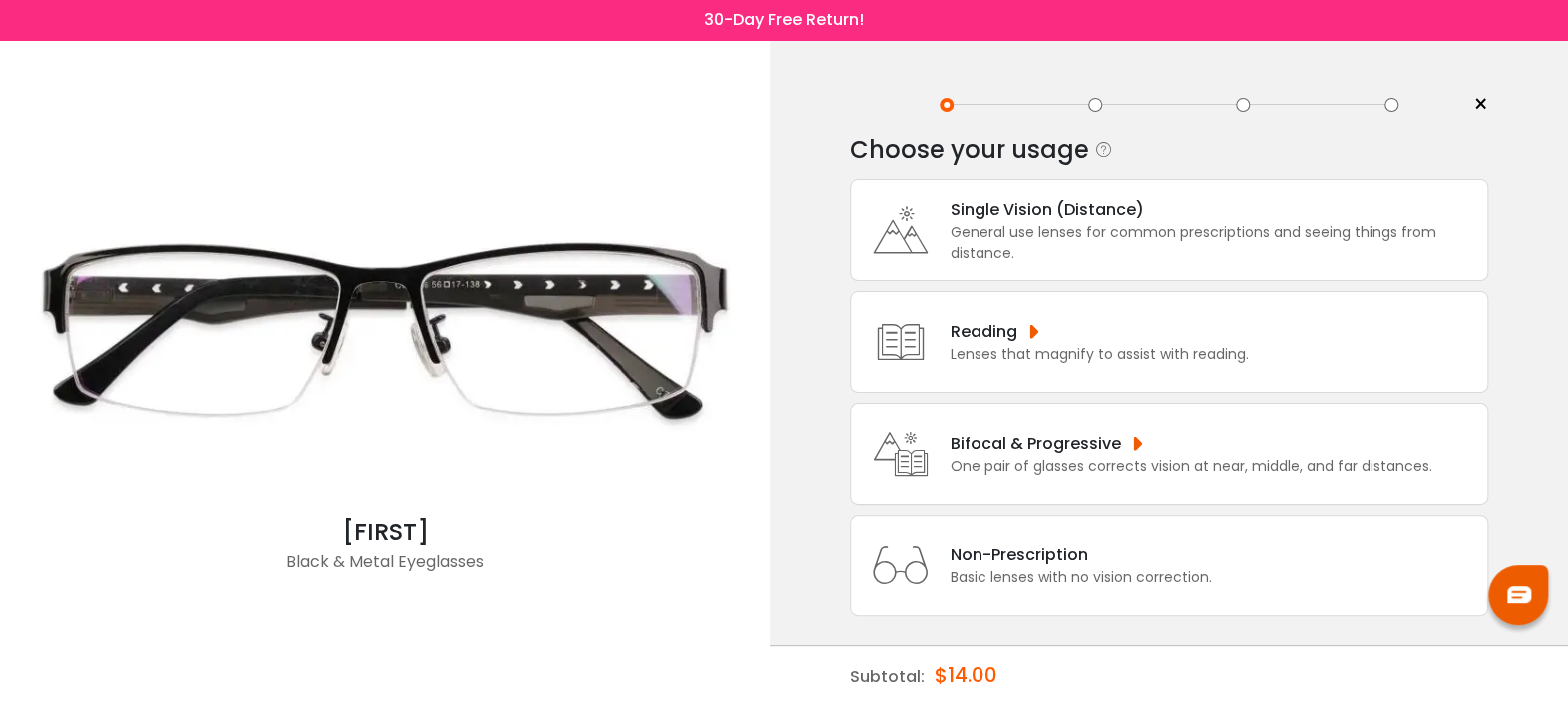 click on "General use lenses for common prescriptions and seeing things from distance." at bounding box center [1214, 243] 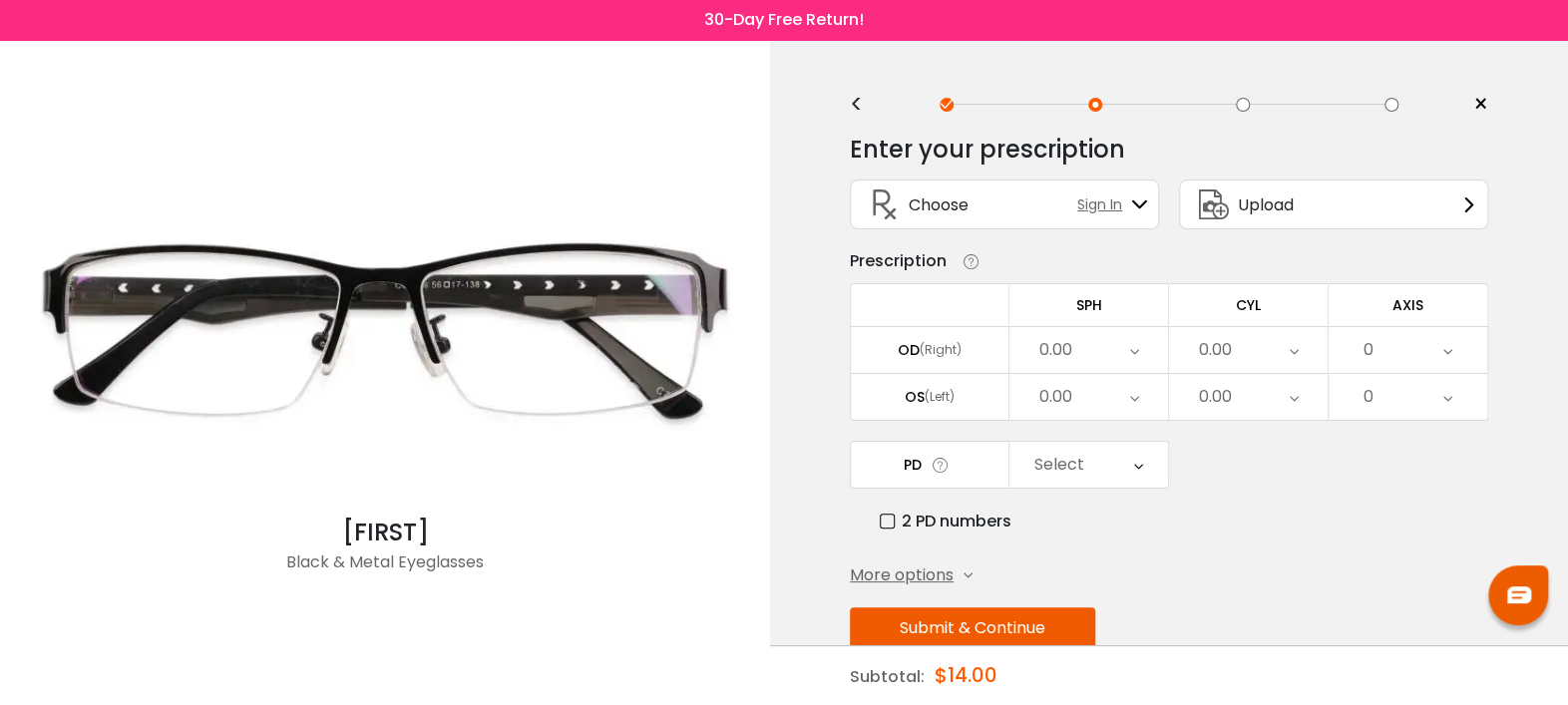 click on "0.00" at bounding box center (1088, 350) 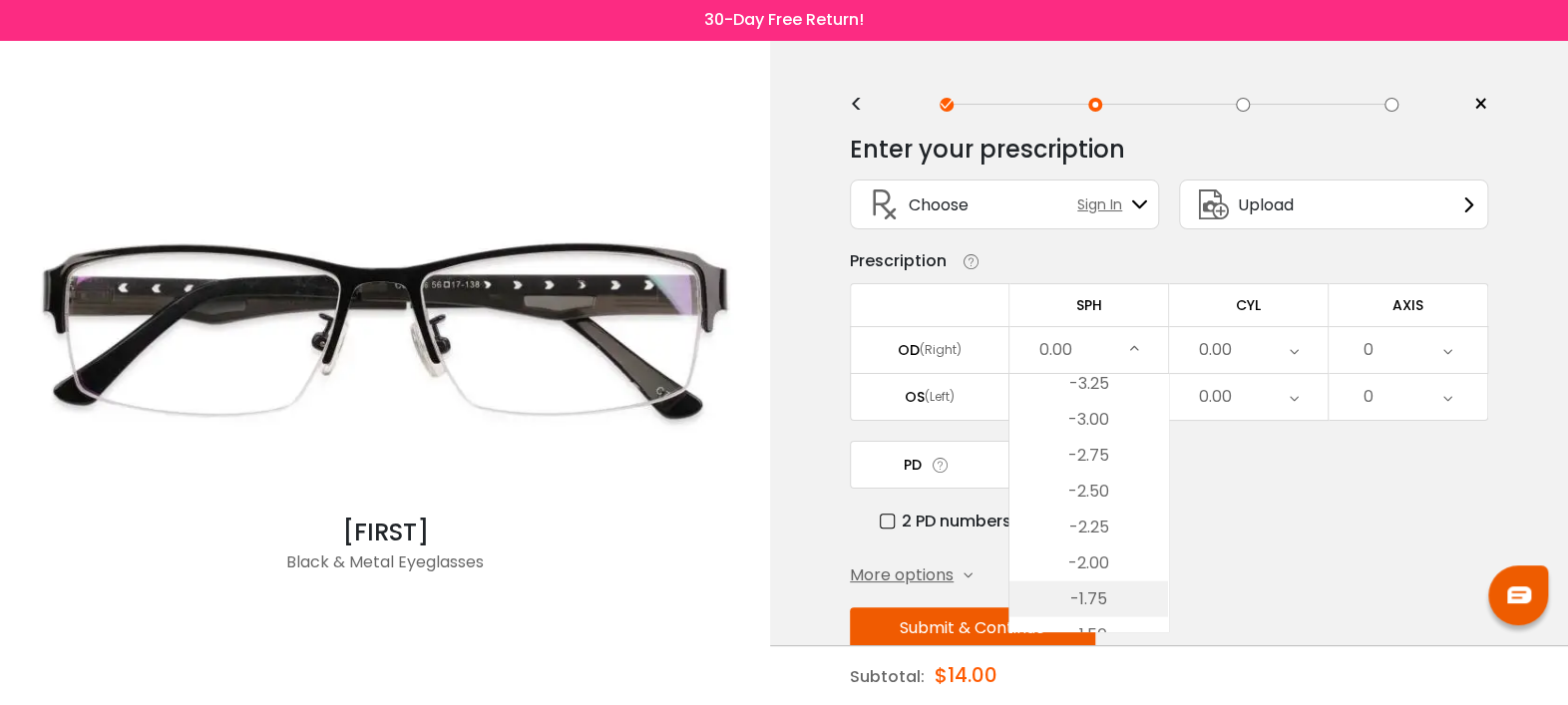 scroll, scrollTop: 2409, scrollLeft: 0, axis: vertical 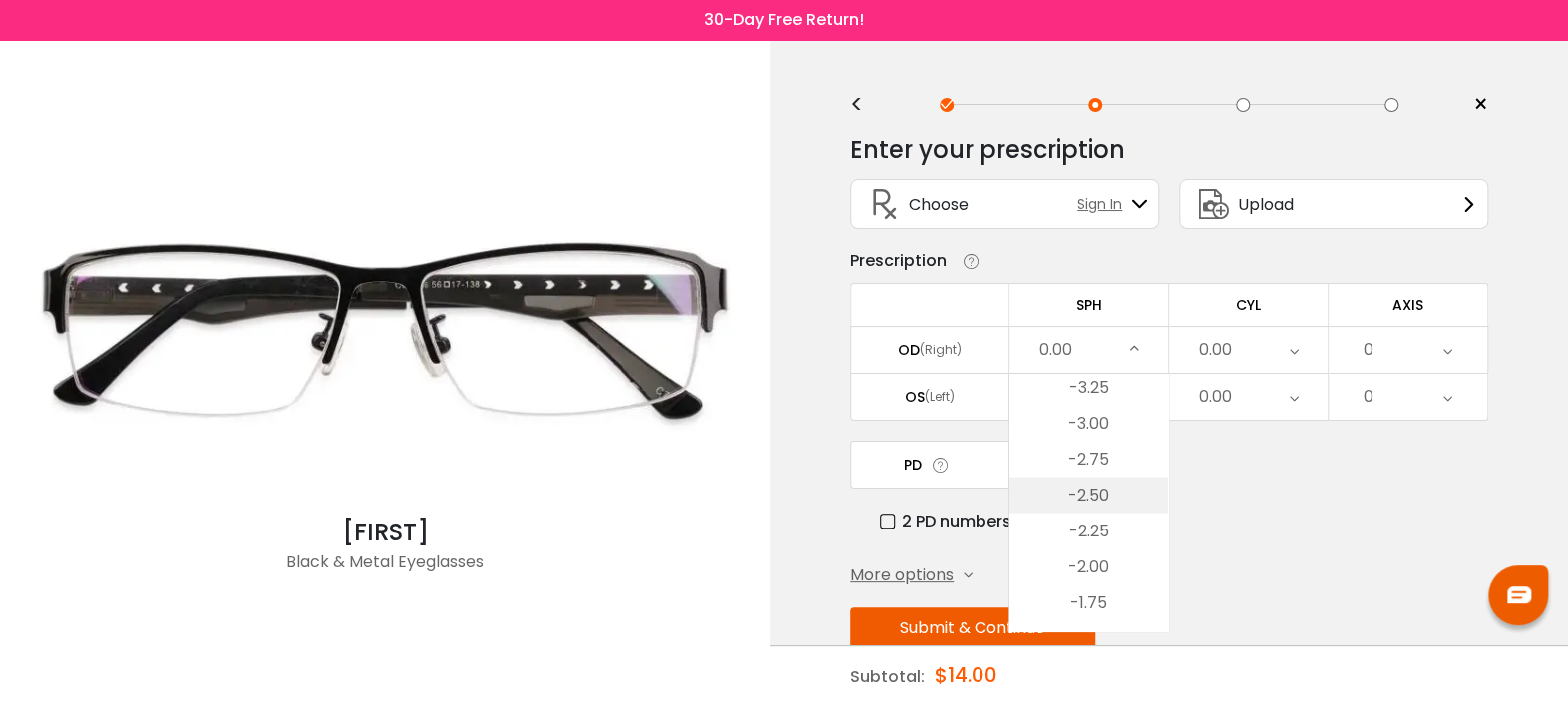 click on "-2.50" at bounding box center (1088, 496) 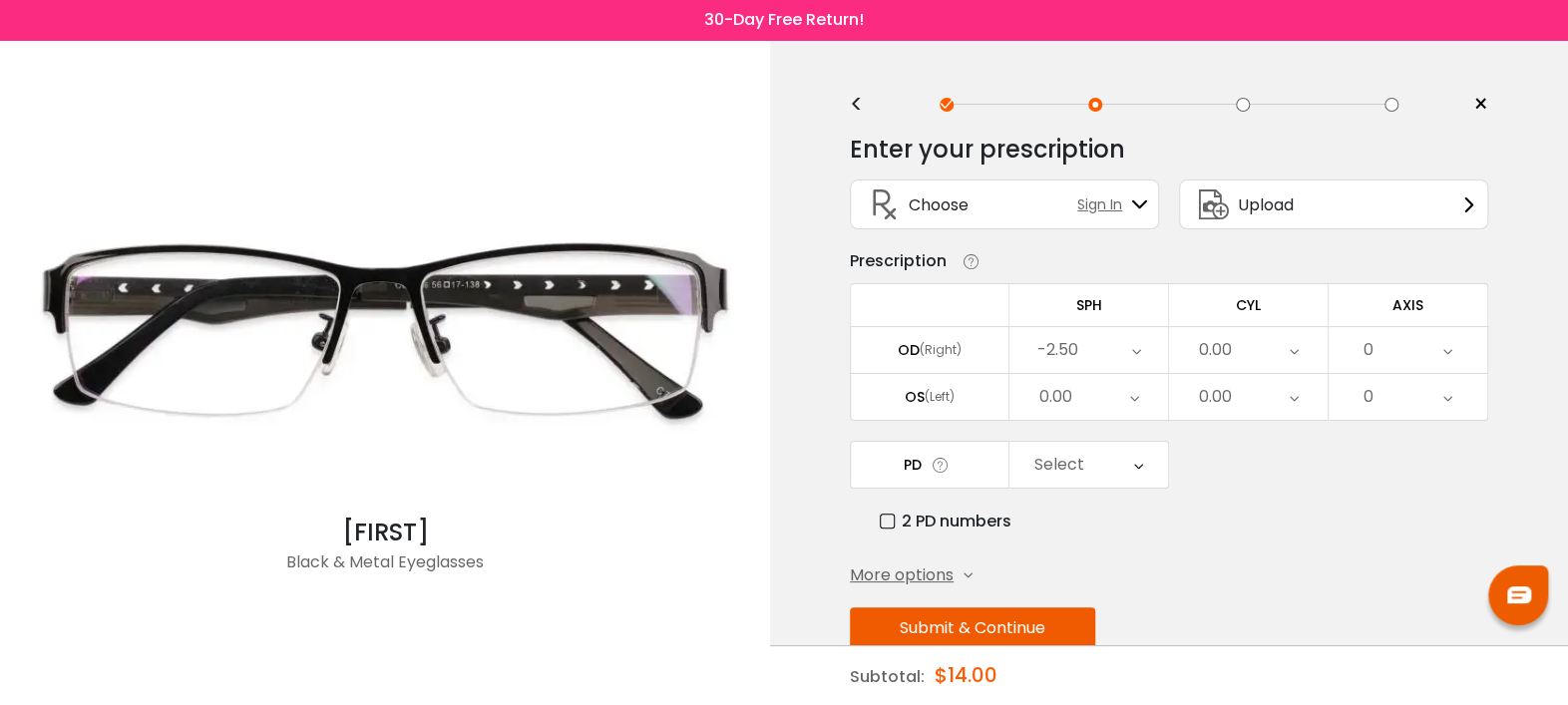 click on "0.00" at bounding box center [1054, 397] 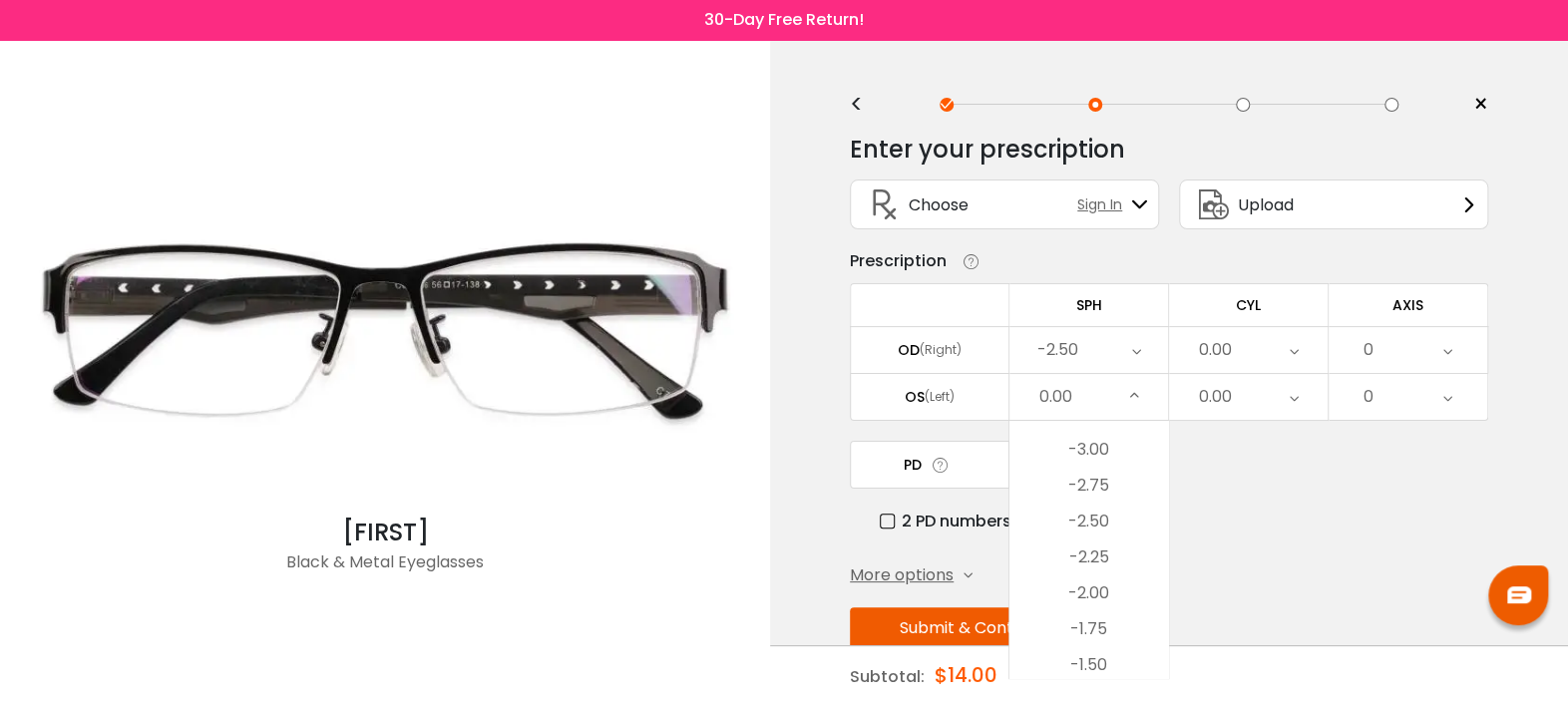 scroll, scrollTop: 2409, scrollLeft: 0, axis: vertical 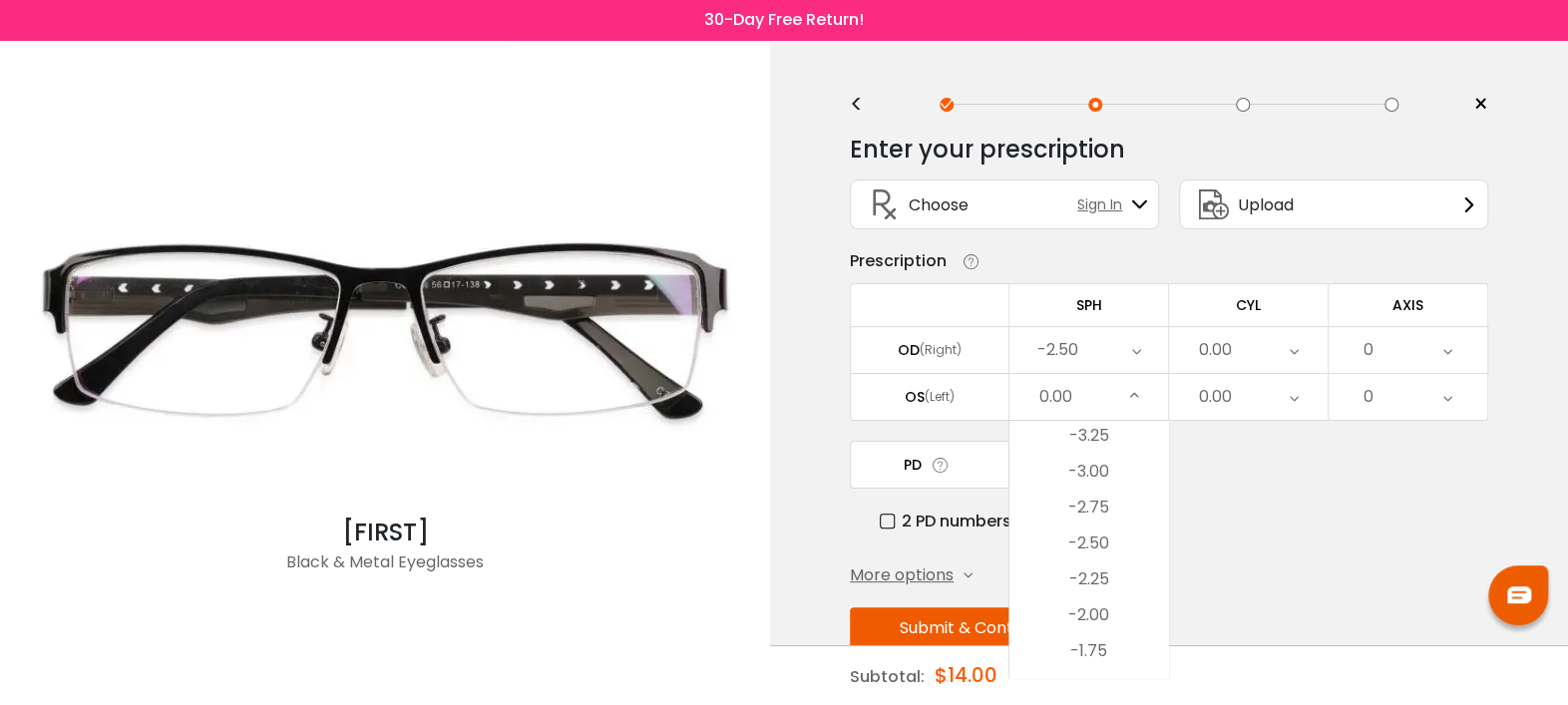 click on "-2.50" at bounding box center (1088, 542) 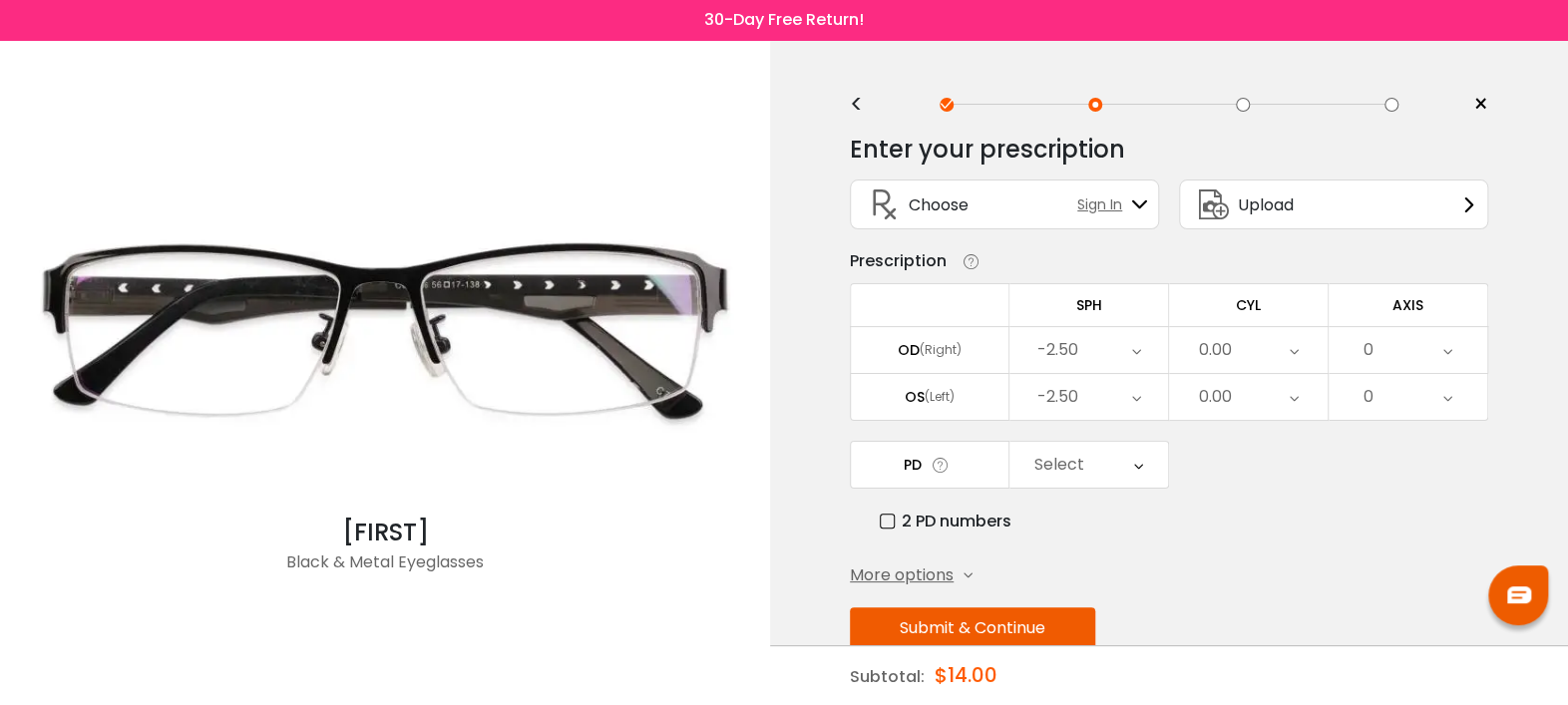 click on "Select" at bounding box center [1088, 465] 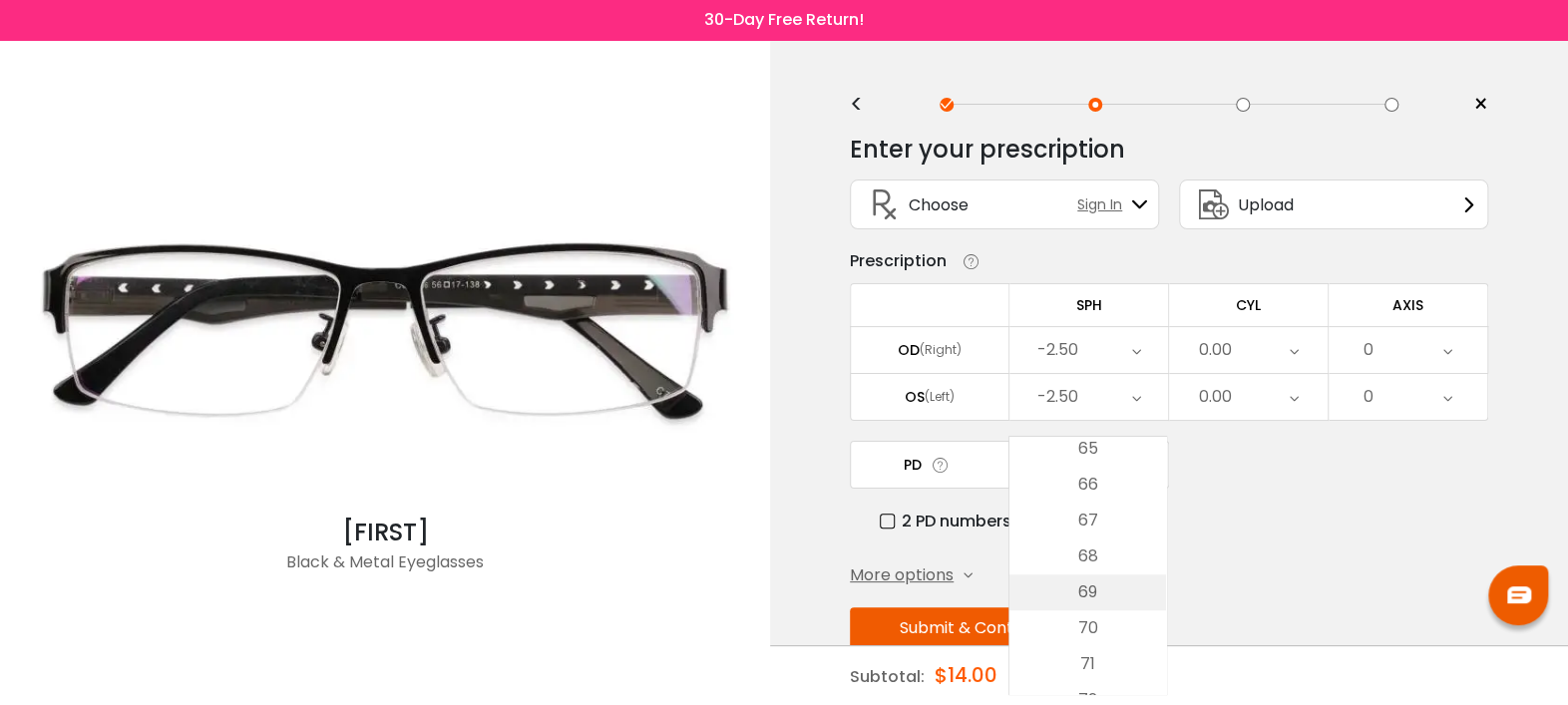 scroll, scrollTop: 702, scrollLeft: 0, axis: vertical 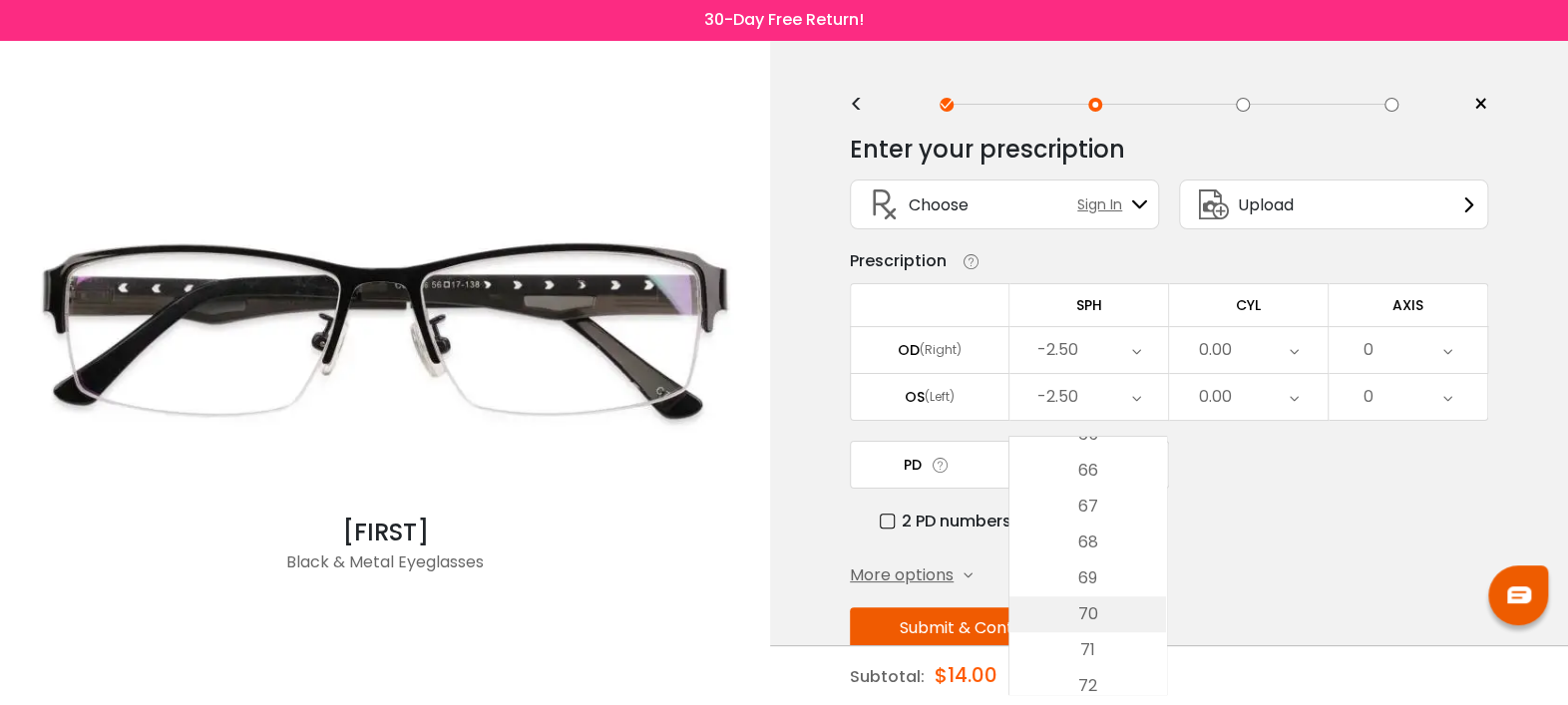 click on "70" at bounding box center [1087, 614] 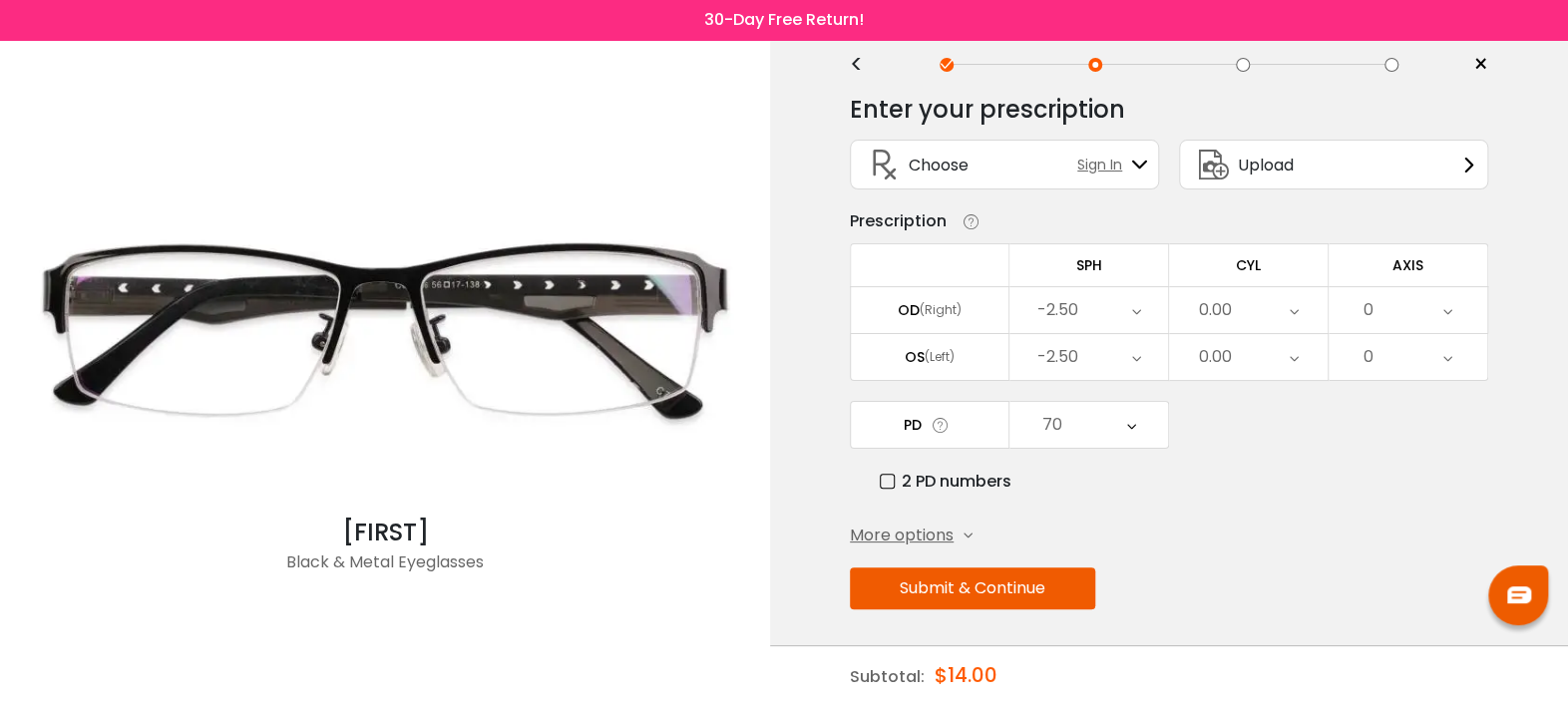 scroll, scrollTop: 42, scrollLeft: 0, axis: vertical 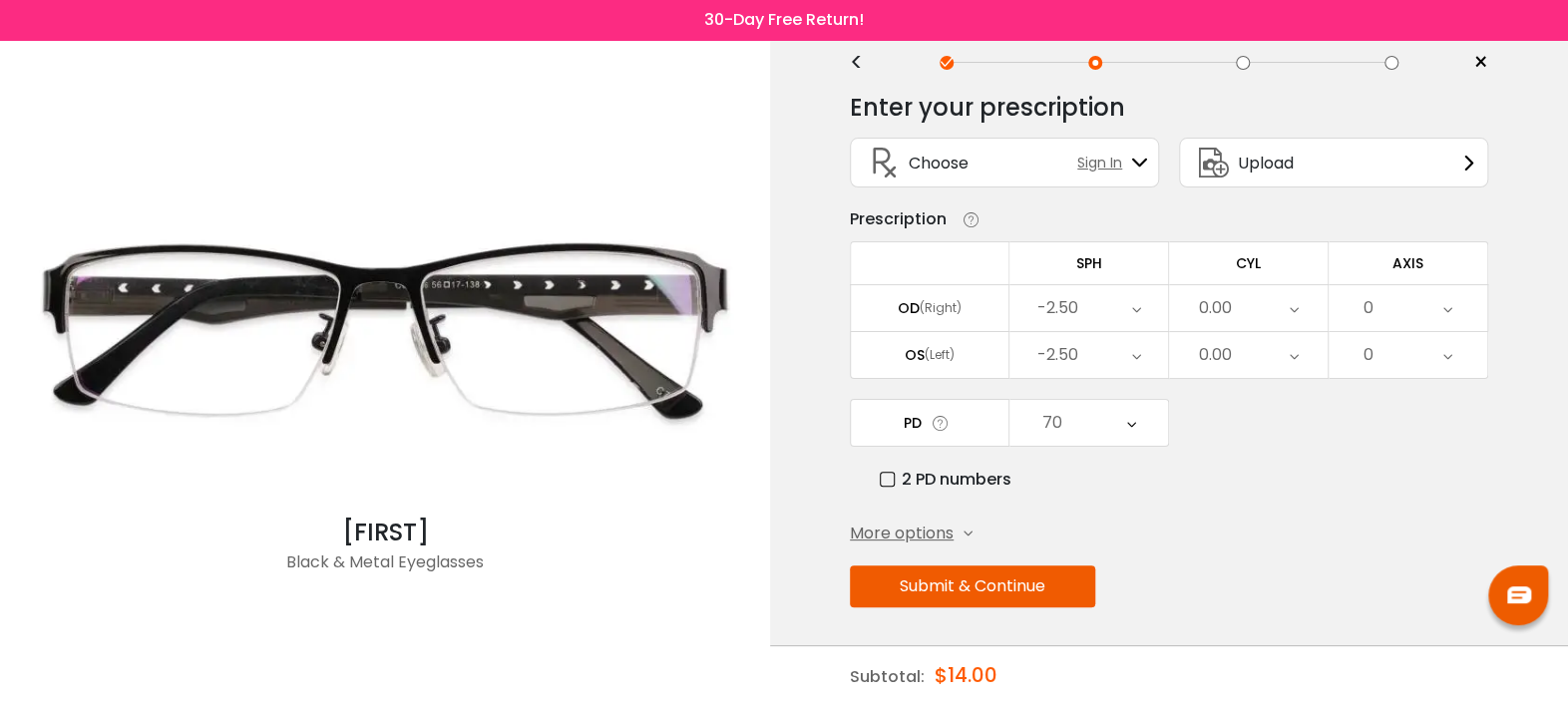 click on "More options" at bounding box center [902, 533] 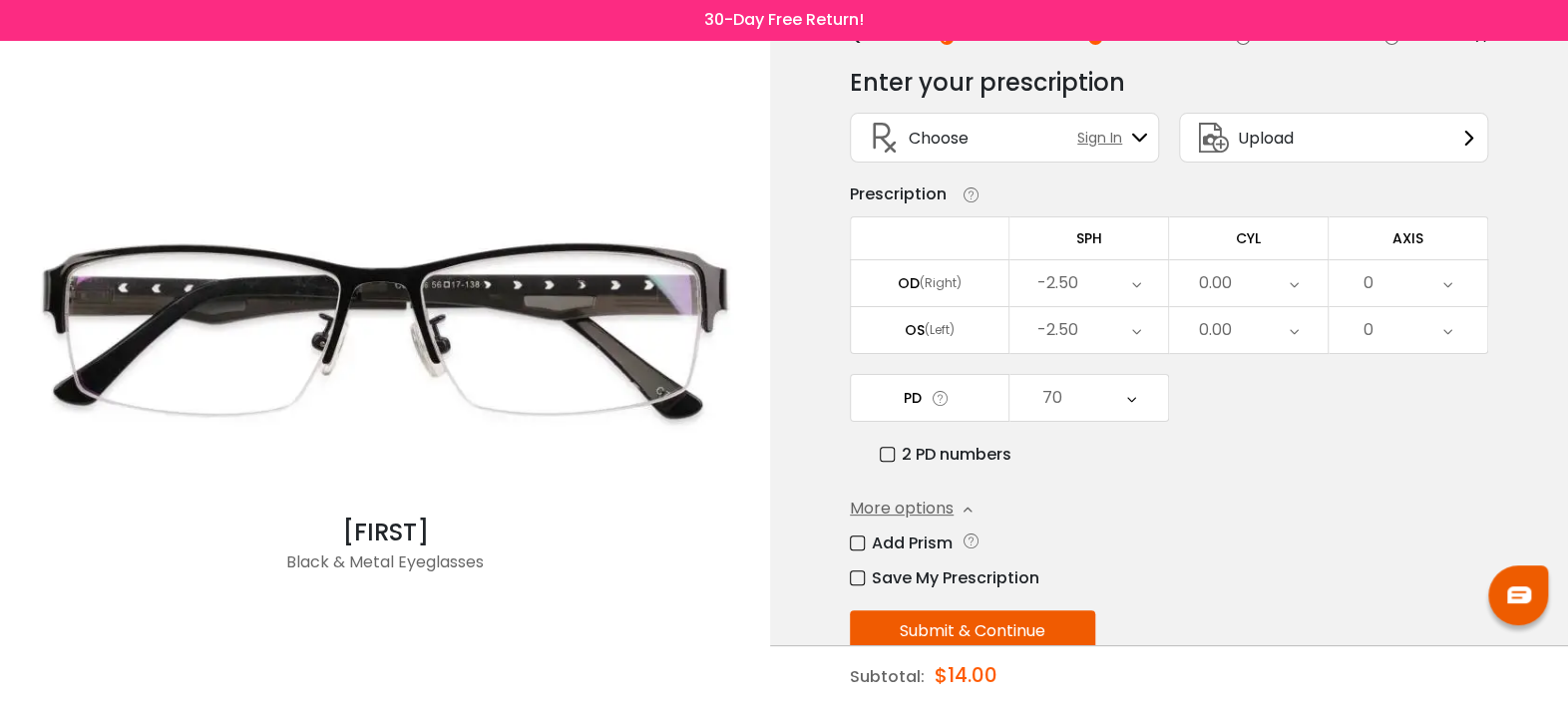 scroll, scrollTop: 112, scrollLeft: 0, axis: vertical 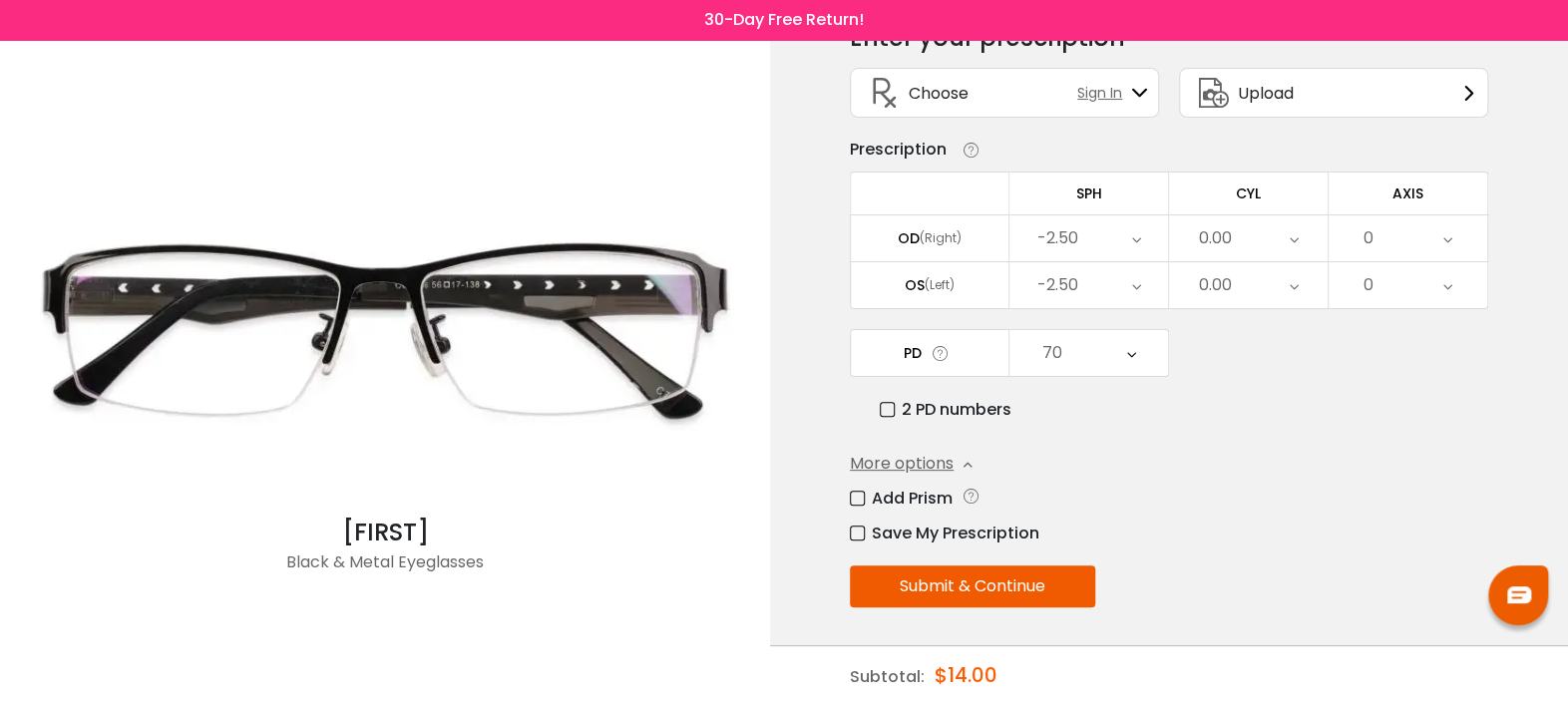 click on "Submit & Continue" at bounding box center (973, 586) 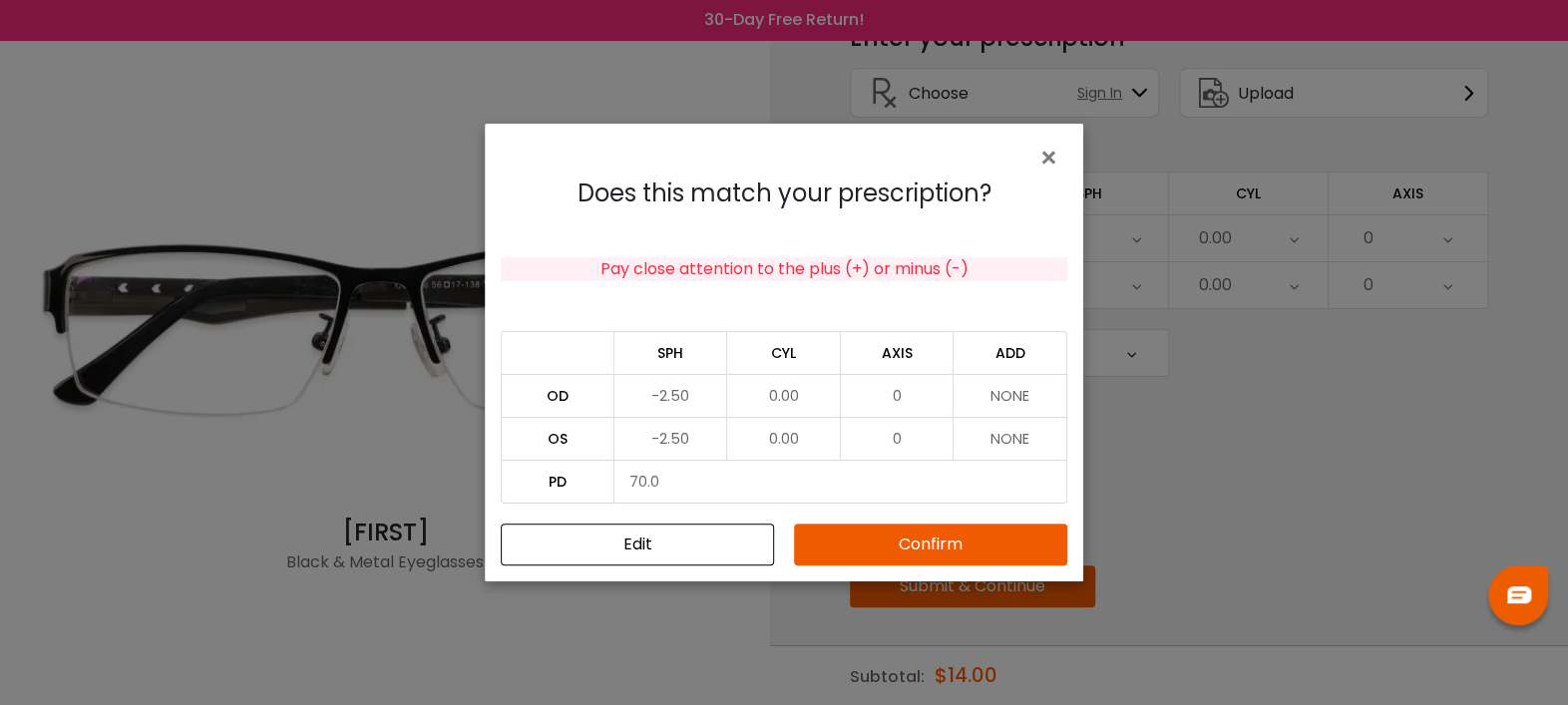 click on "Confirm" at bounding box center (931, 544) 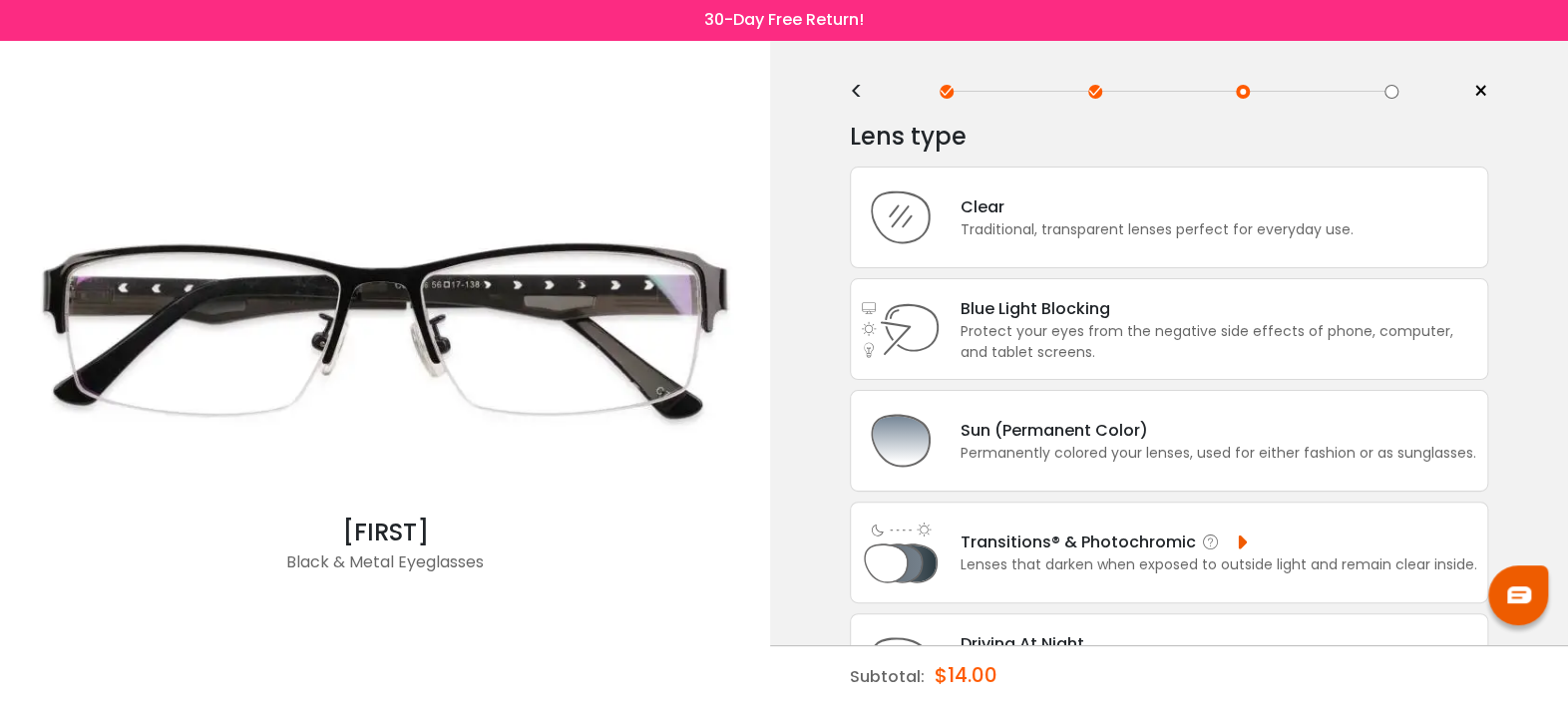 scroll, scrollTop: 0, scrollLeft: 0, axis: both 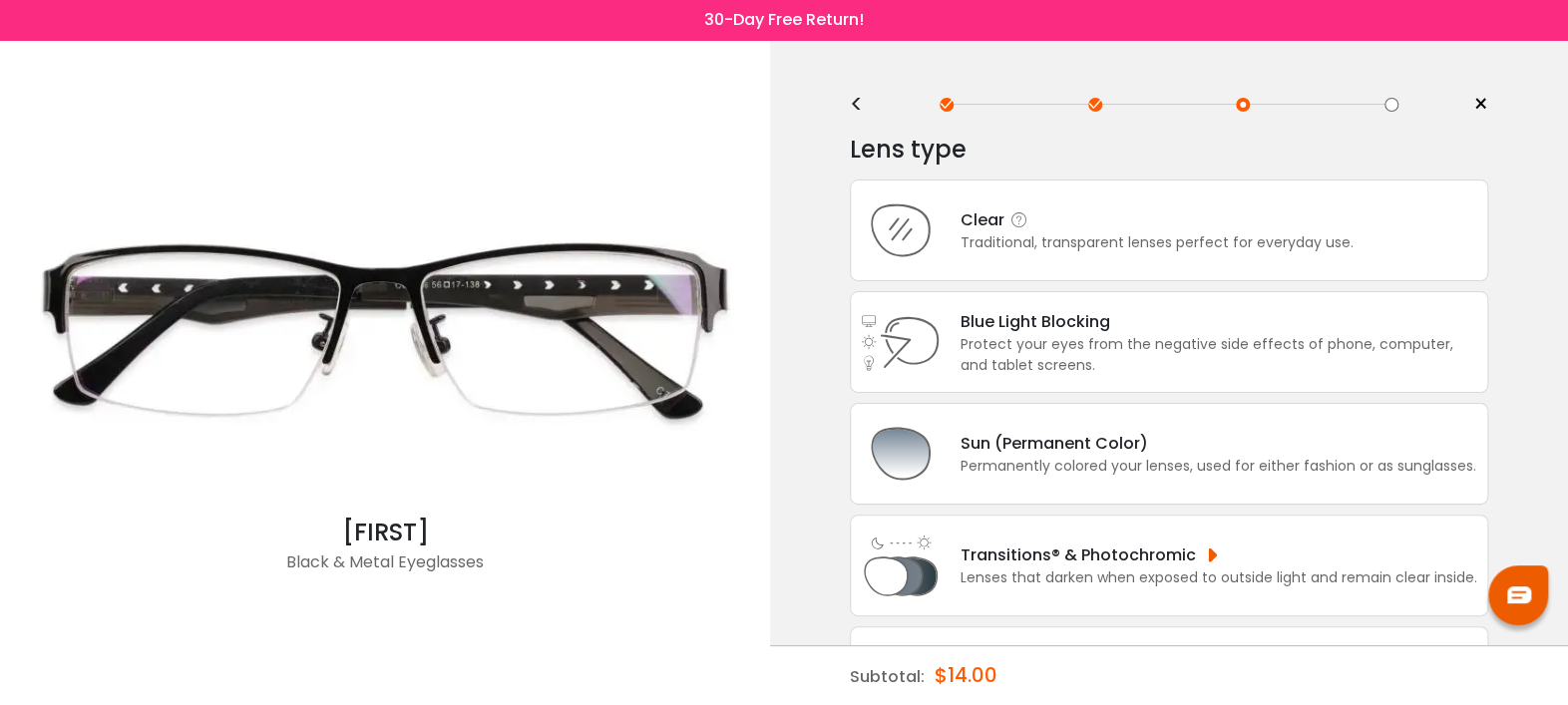 click on "Clear" at bounding box center [1157, 219] 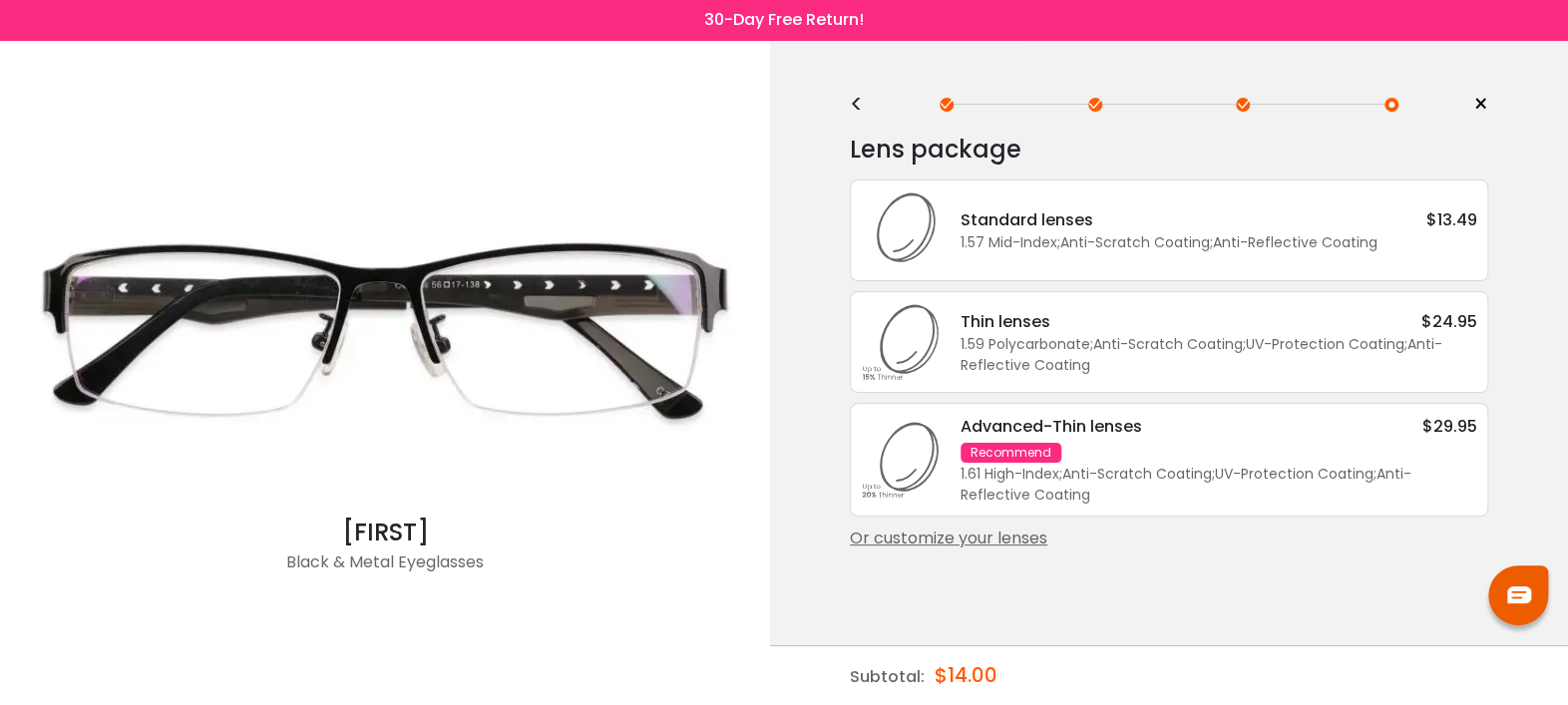 click on "Or customize your lenses" at bounding box center (1169, 538) 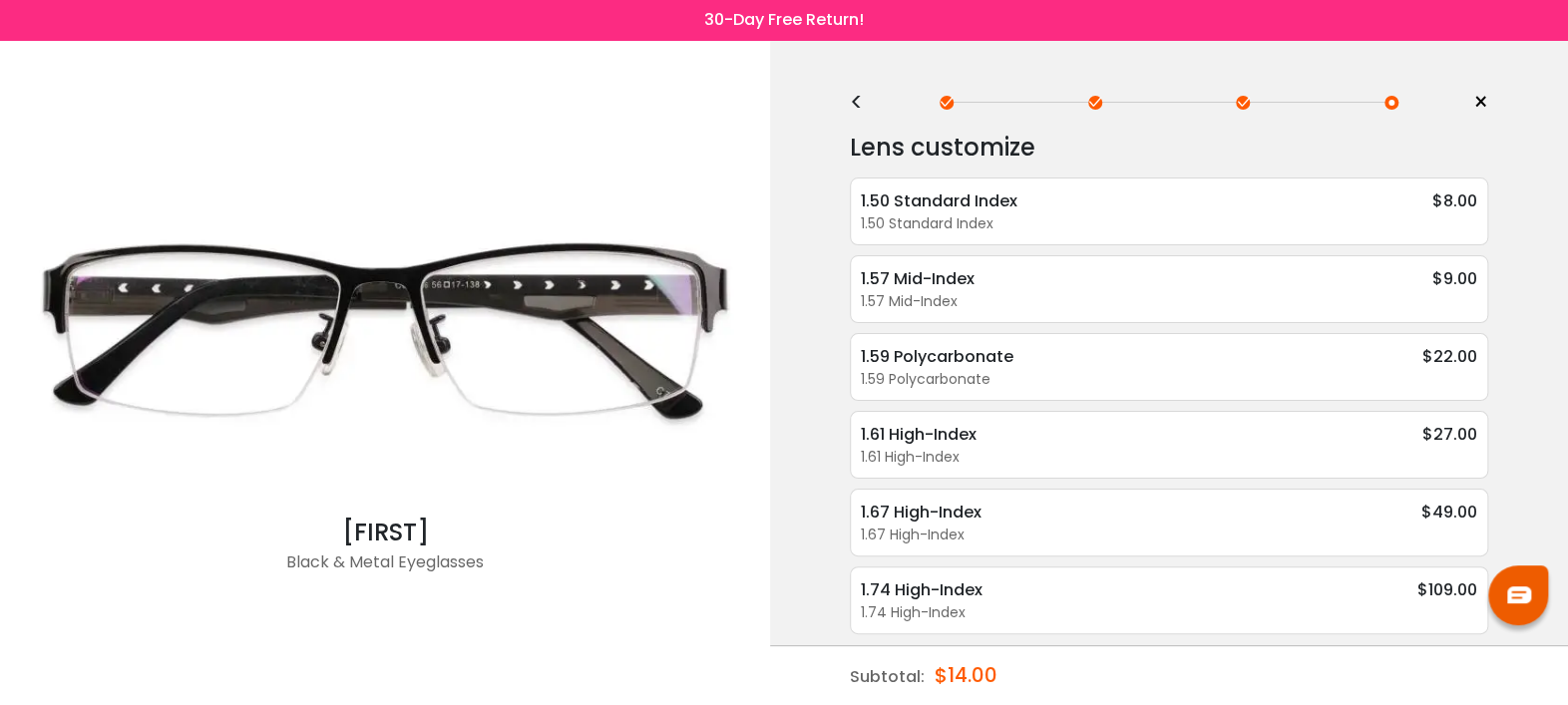 scroll, scrollTop: 0, scrollLeft: 0, axis: both 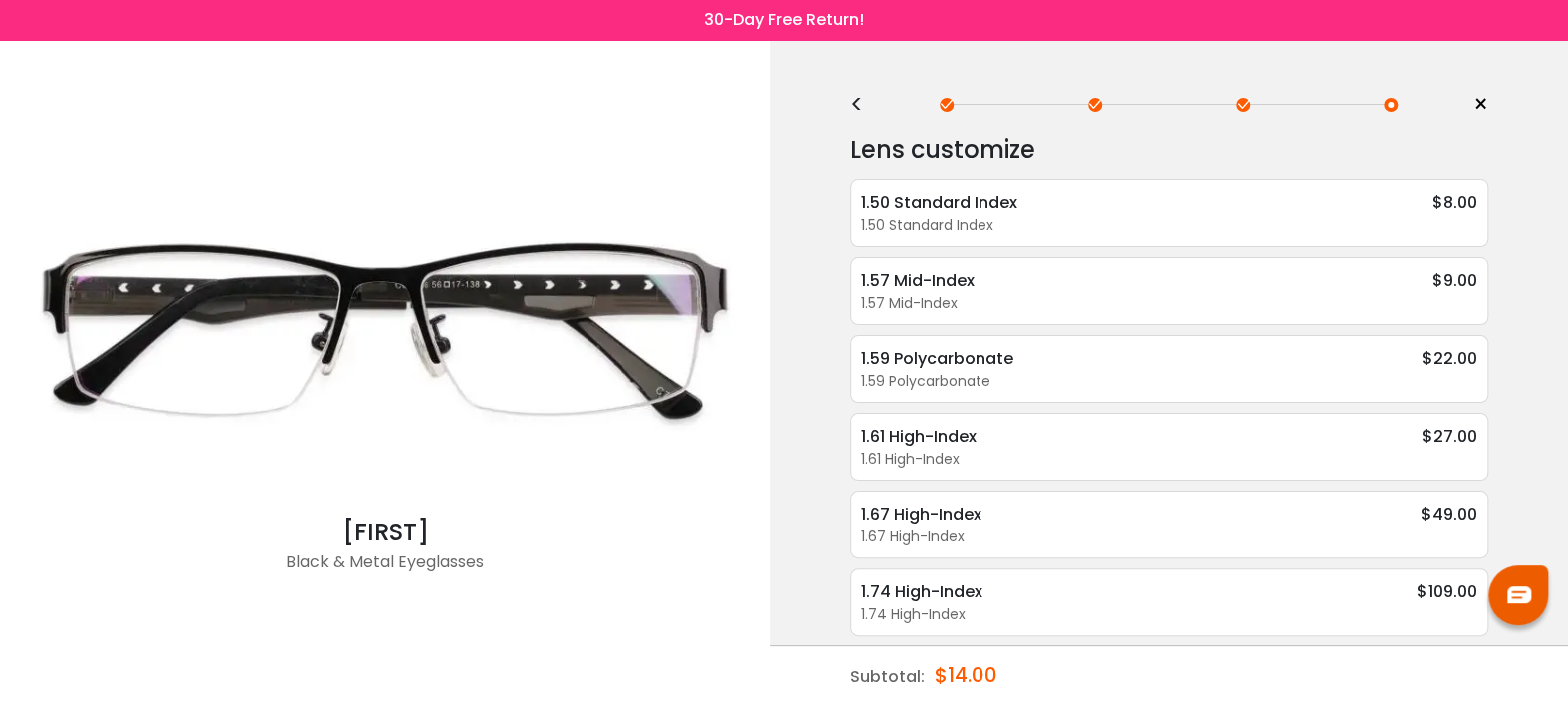 click on "<" at bounding box center (865, 105) 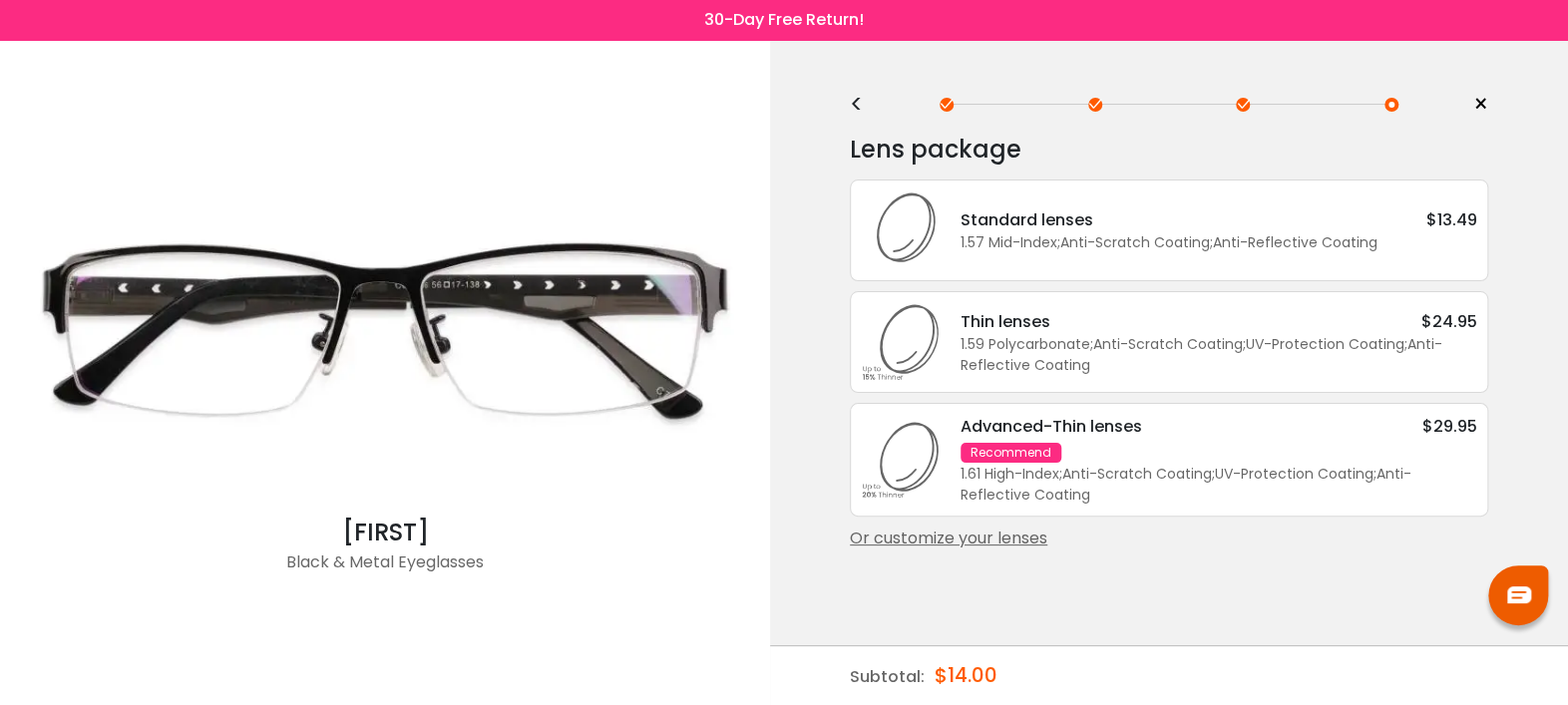 click on "Or customize your lenses" at bounding box center [1169, 538] 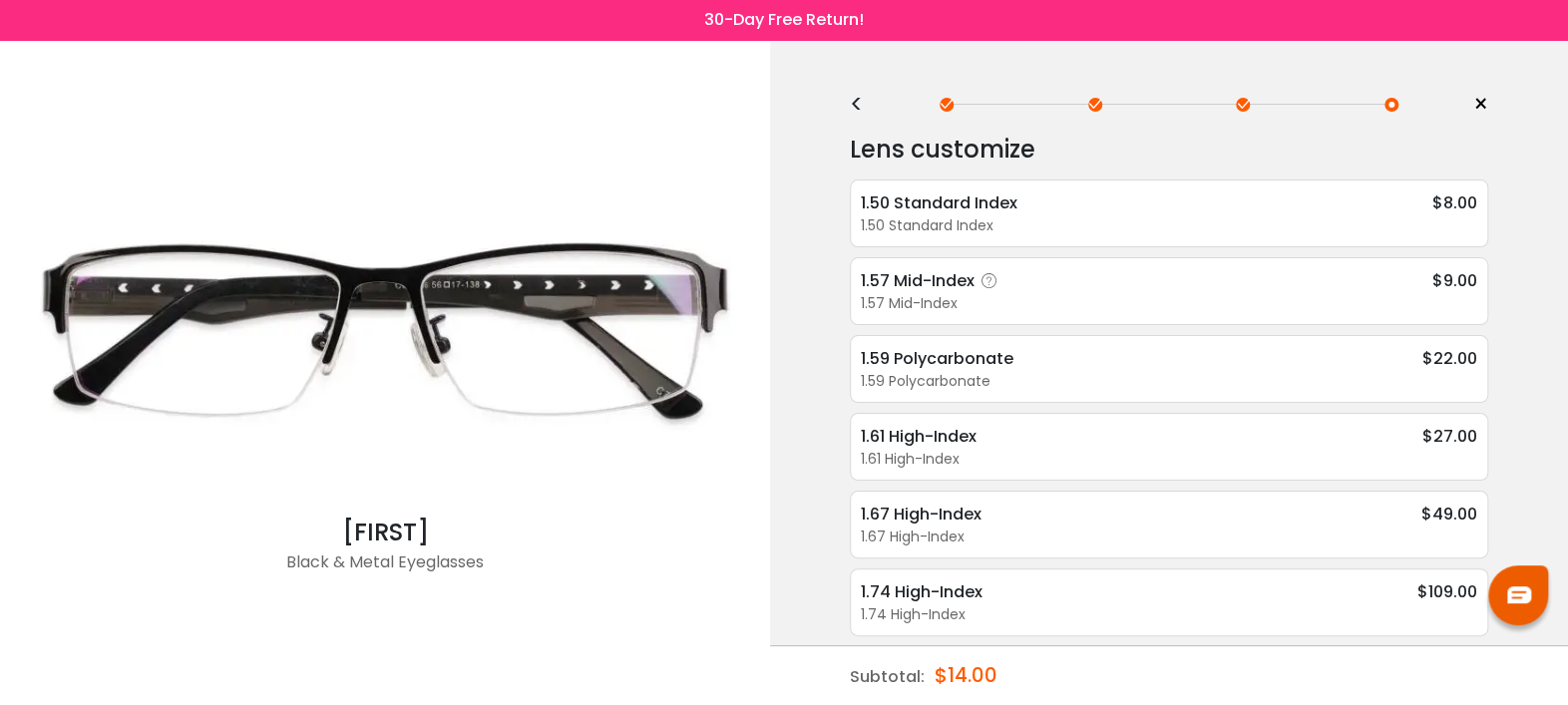 click on "1.57 Mid-Index
$9.00" at bounding box center [1169, 280] 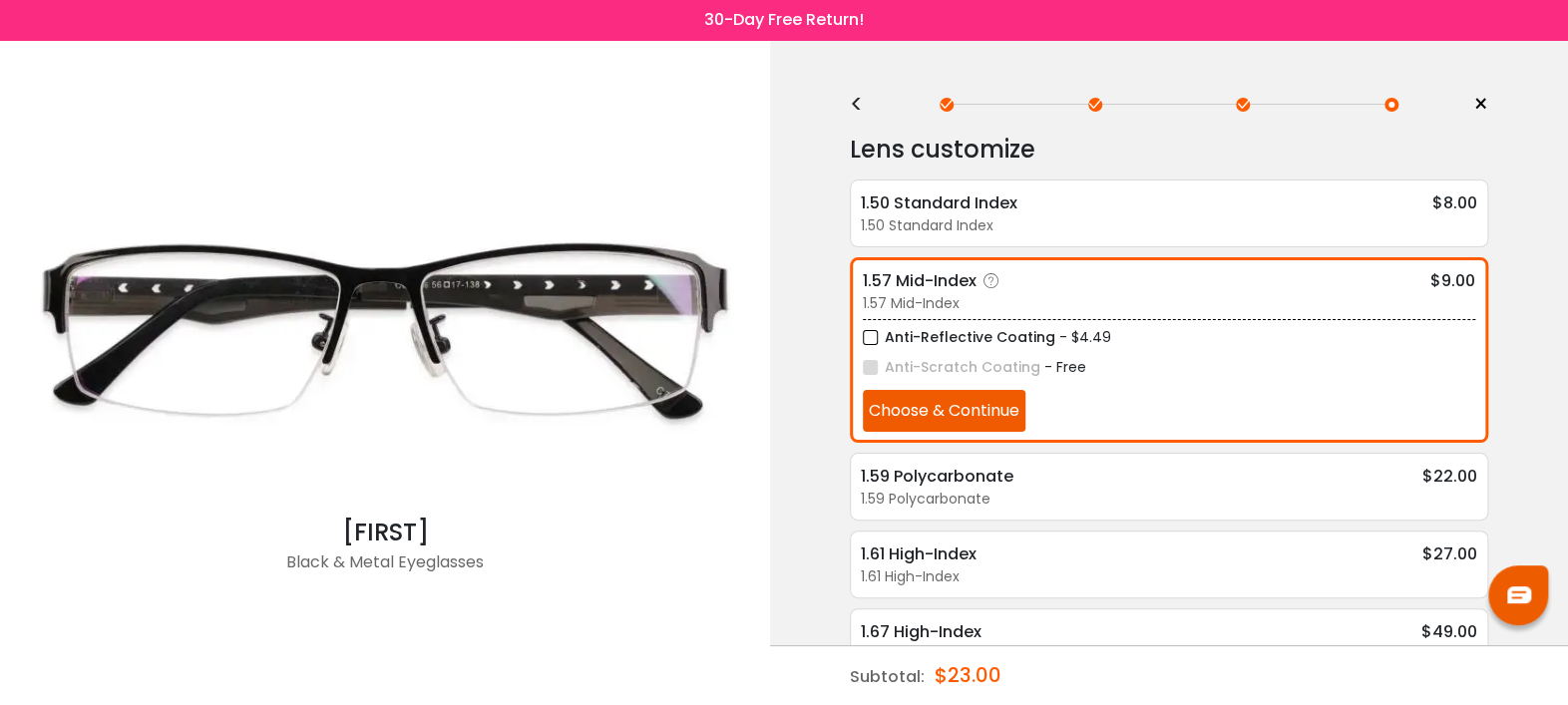 click on "Choose & Continue" at bounding box center [944, 411] 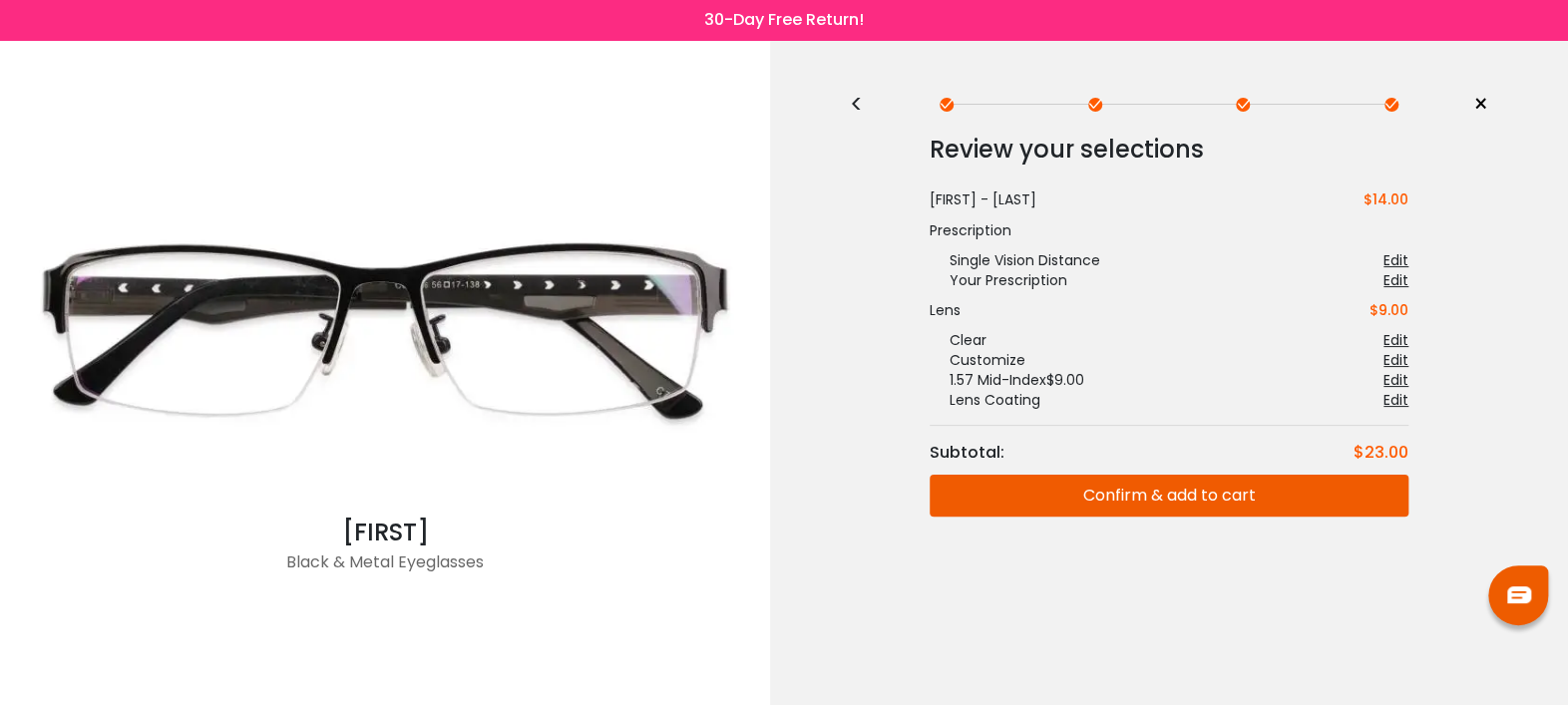 click on "Confirm & add to cart" at bounding box center (1169, 496) 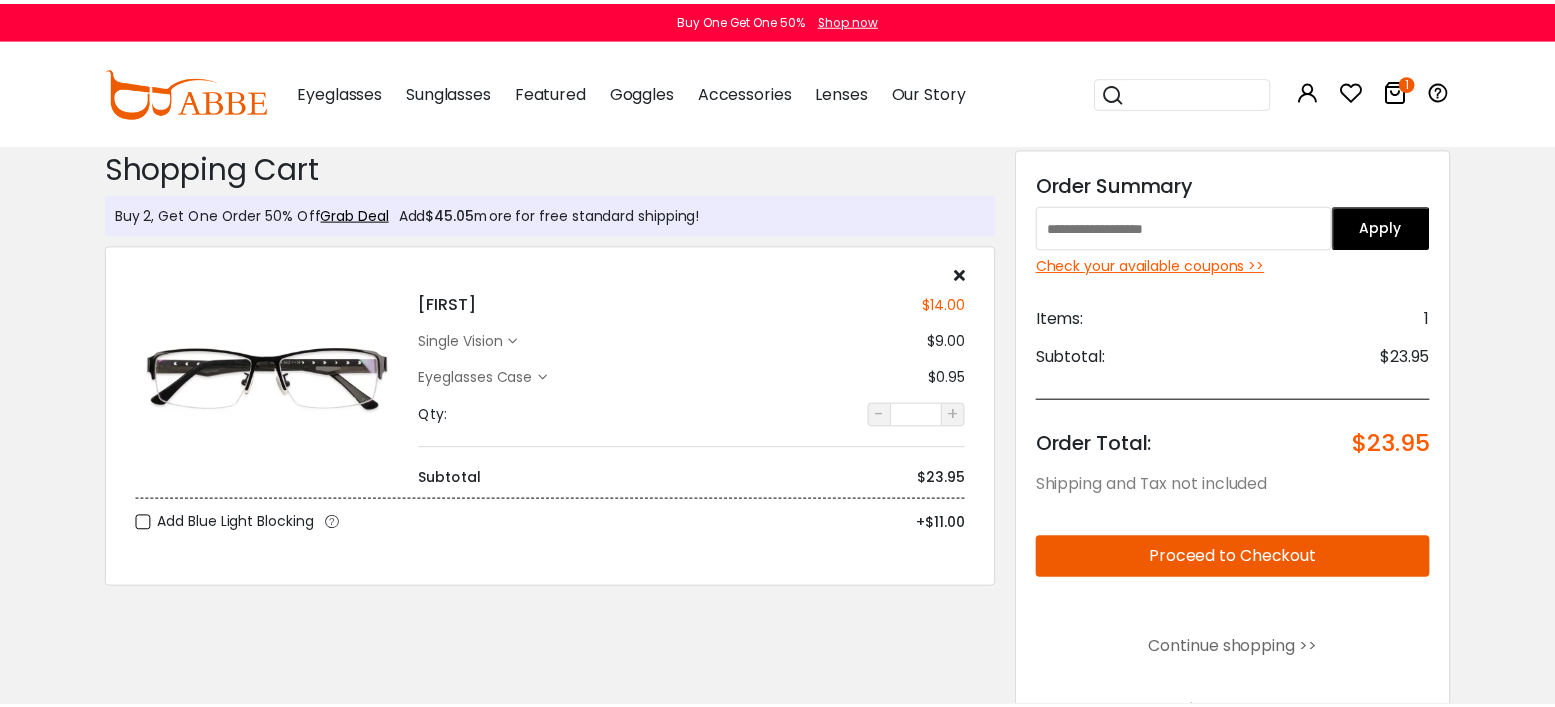 scroll, scrollTop: 0, scrollLeft: 0, axis: both 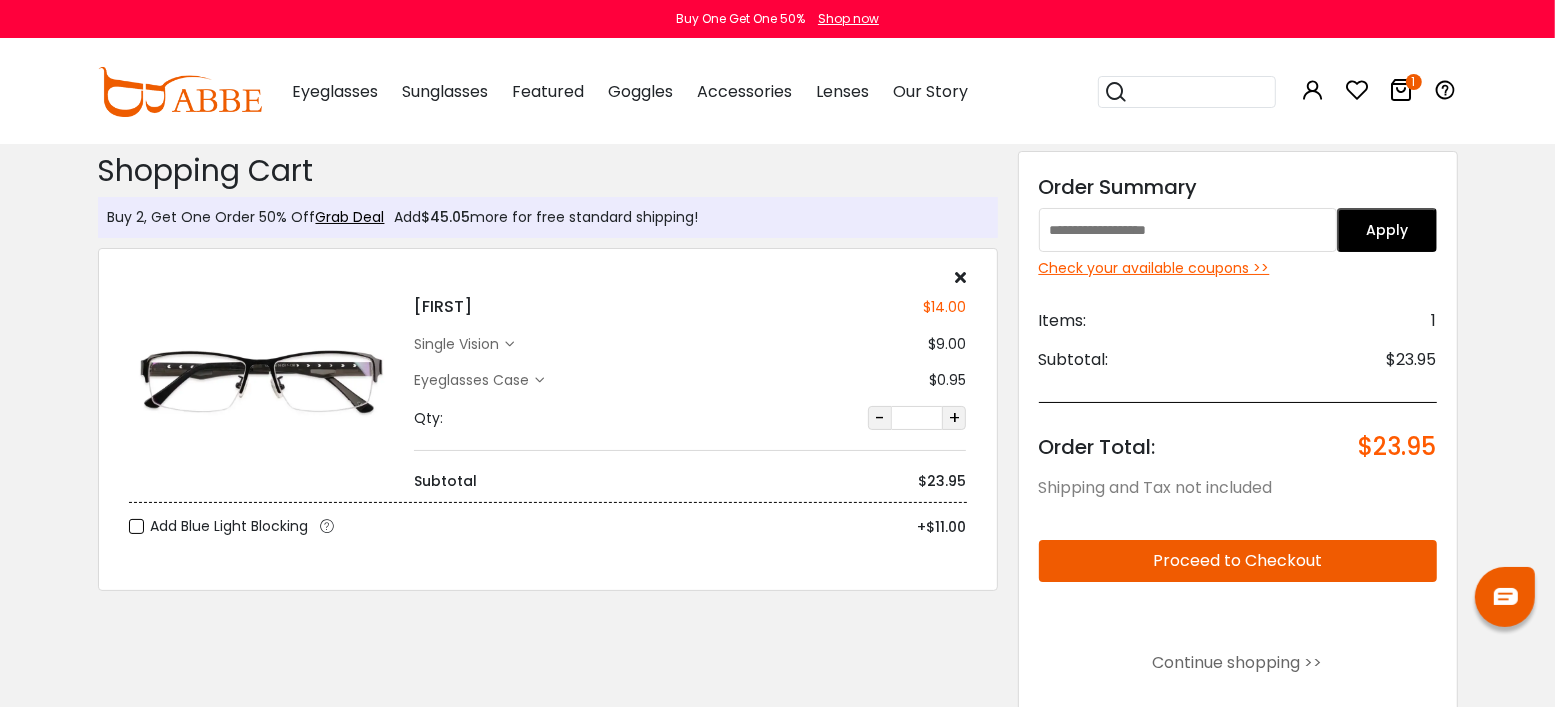 click on "Proceed to Checkout" at bounding box center [1238, 561] 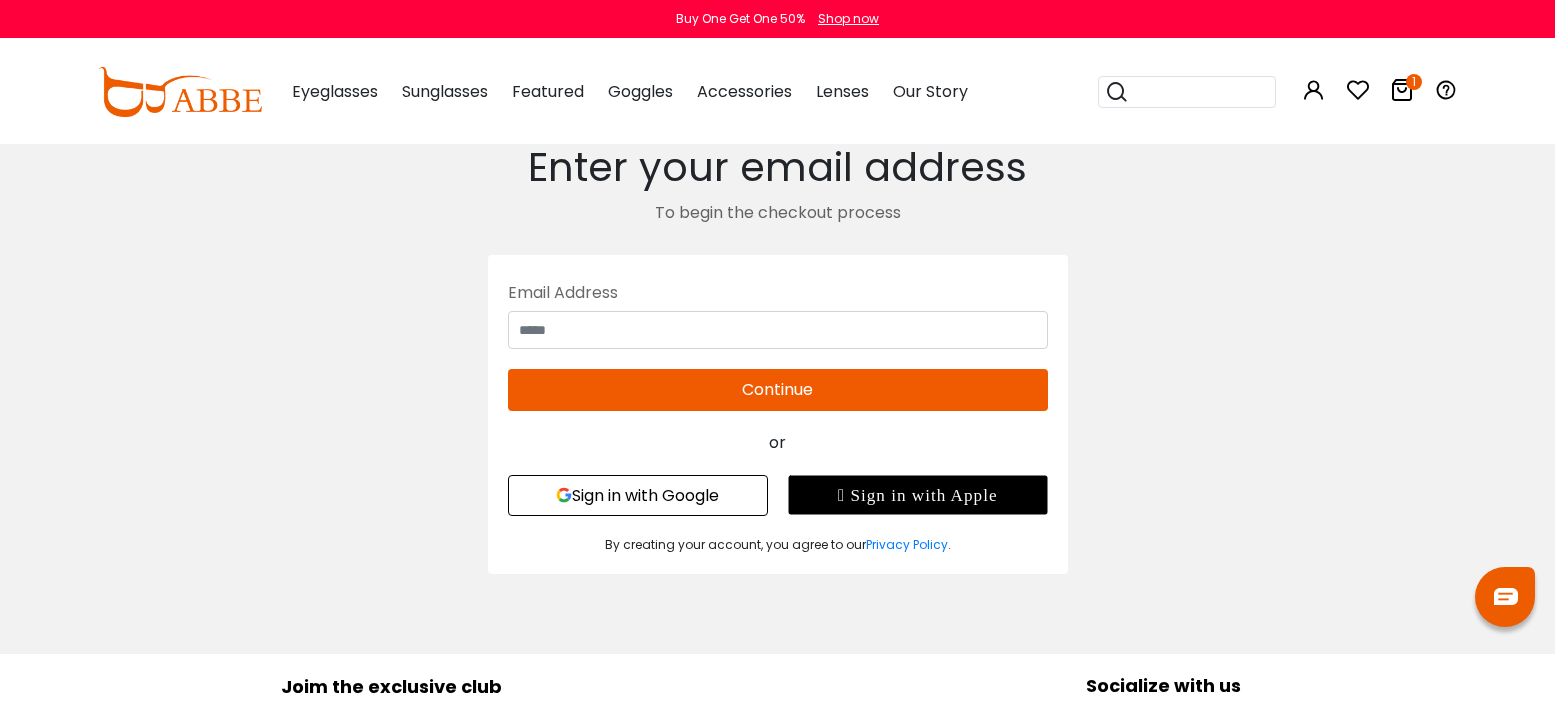 scroll, scrollTop: 0, scrollLeft: 0, axis: both 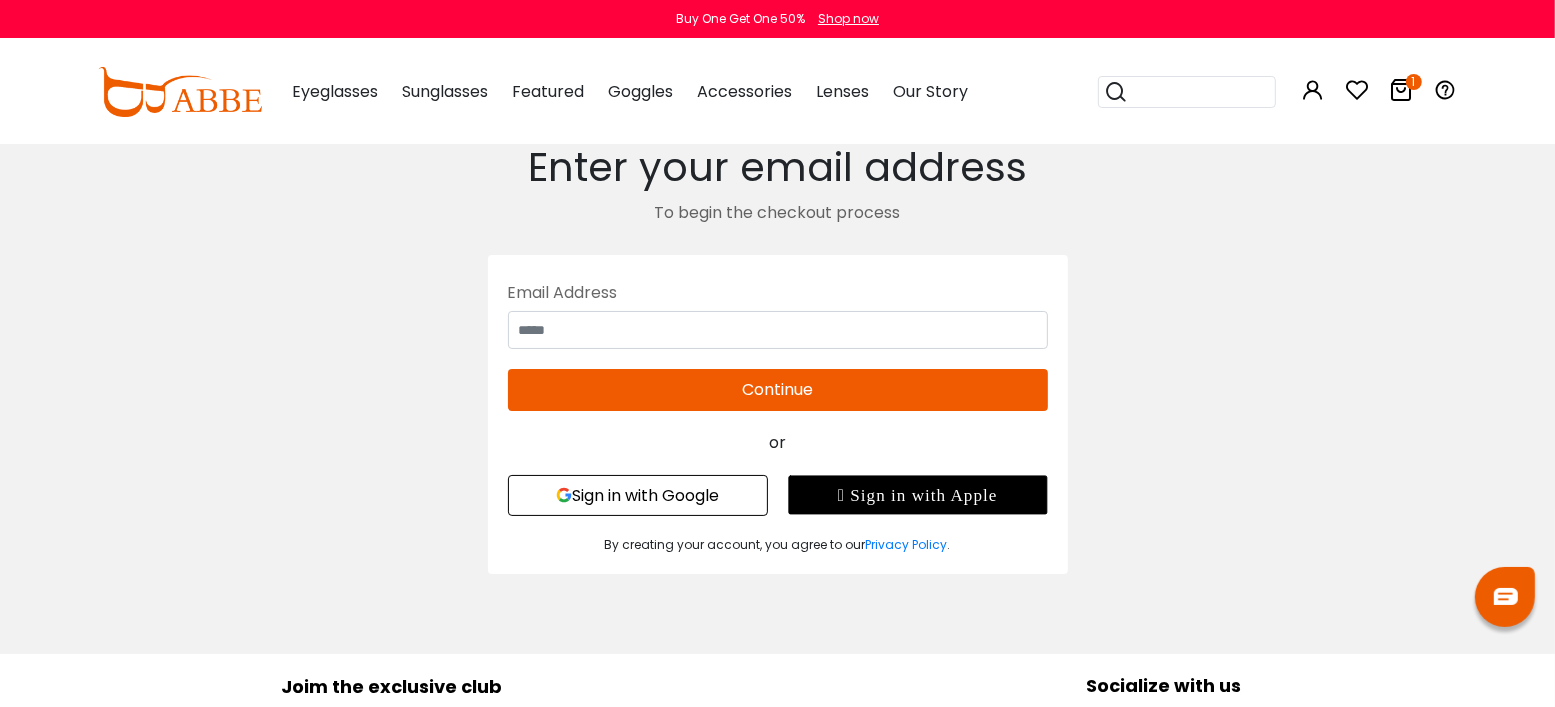 click on "Sign in with Google" at bounding box center (638, 495) 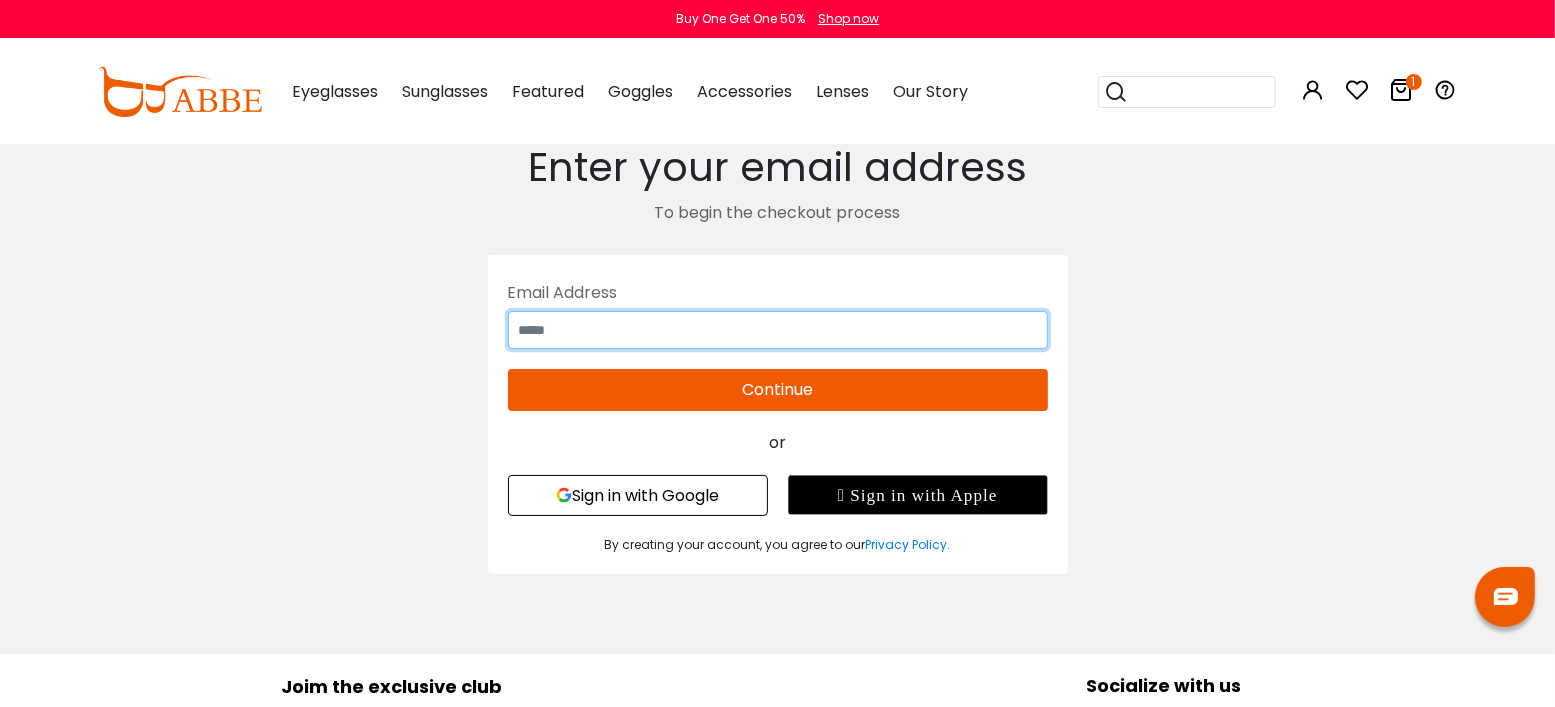 click at bounding box center (778, 330) 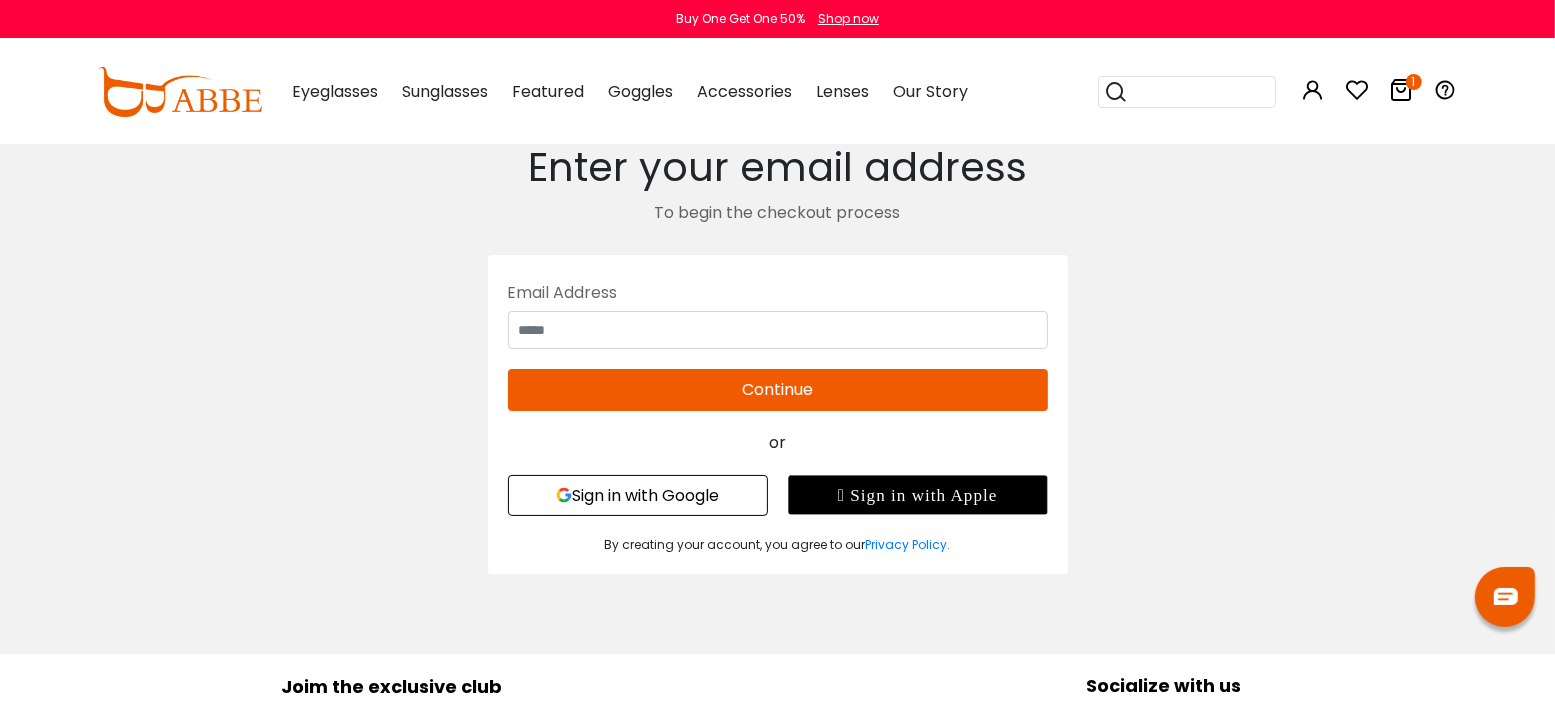 click on "Sign in with Google" at bounding box center (638, 495) 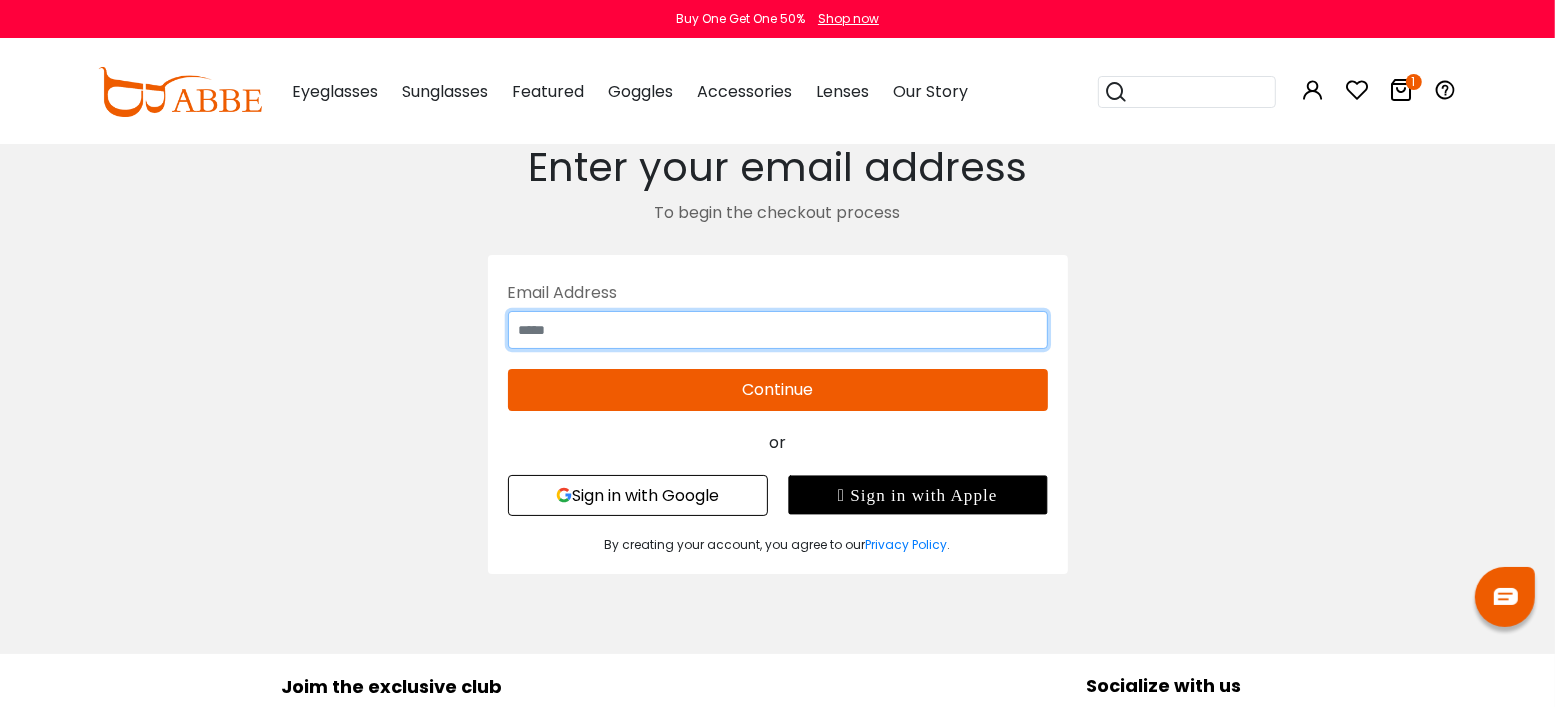 click at bounding box center (778, 330) 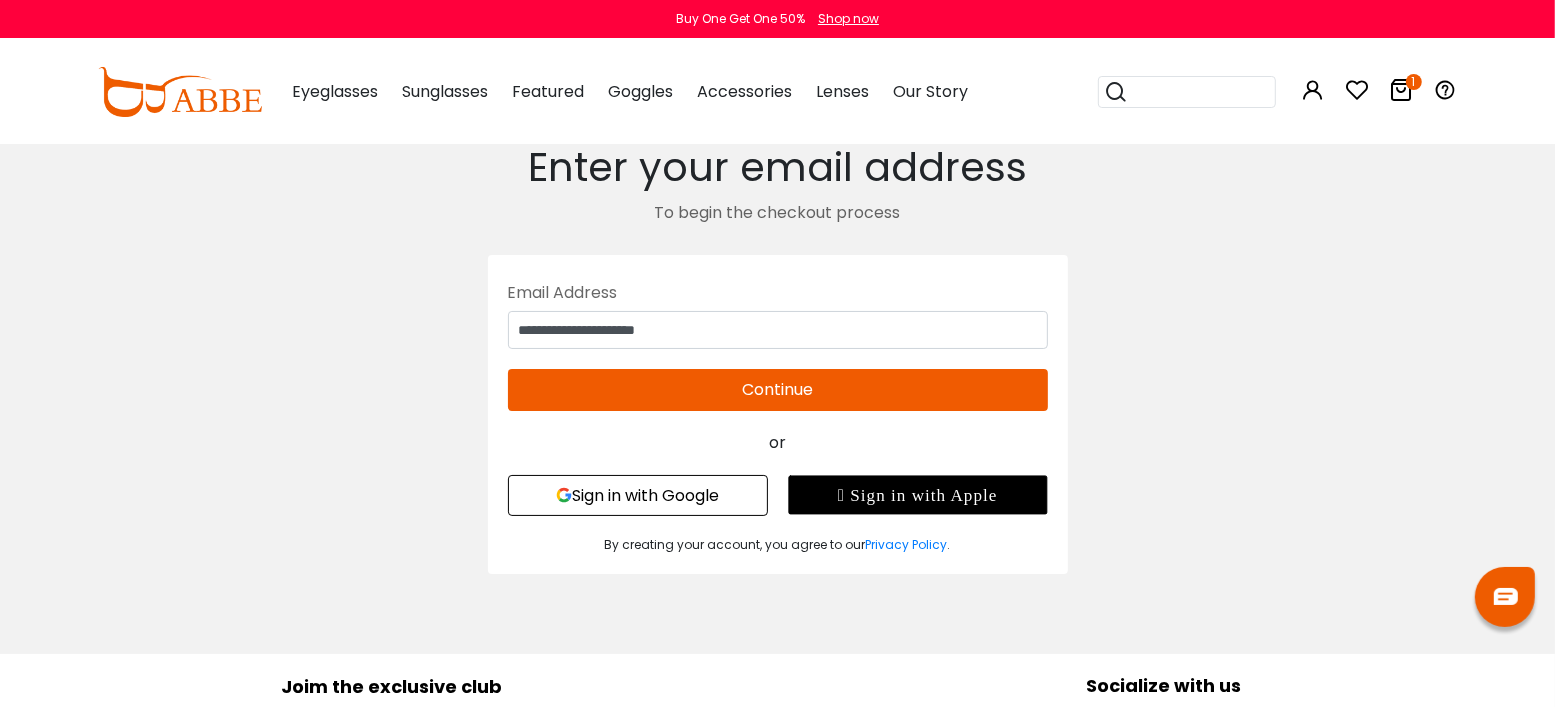 type on "**********" 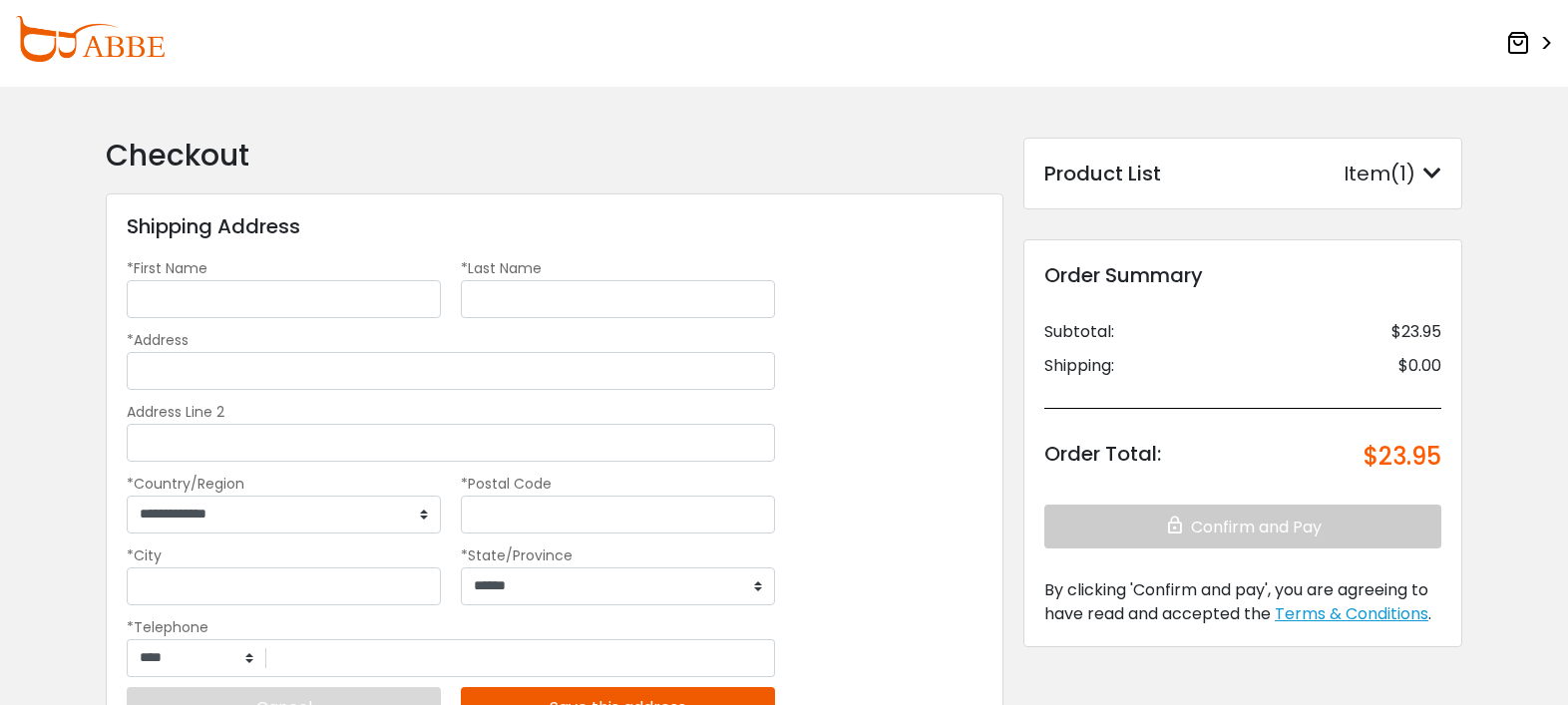 scroll, scrollTop: 0, scrollLeft: 0, axis: both 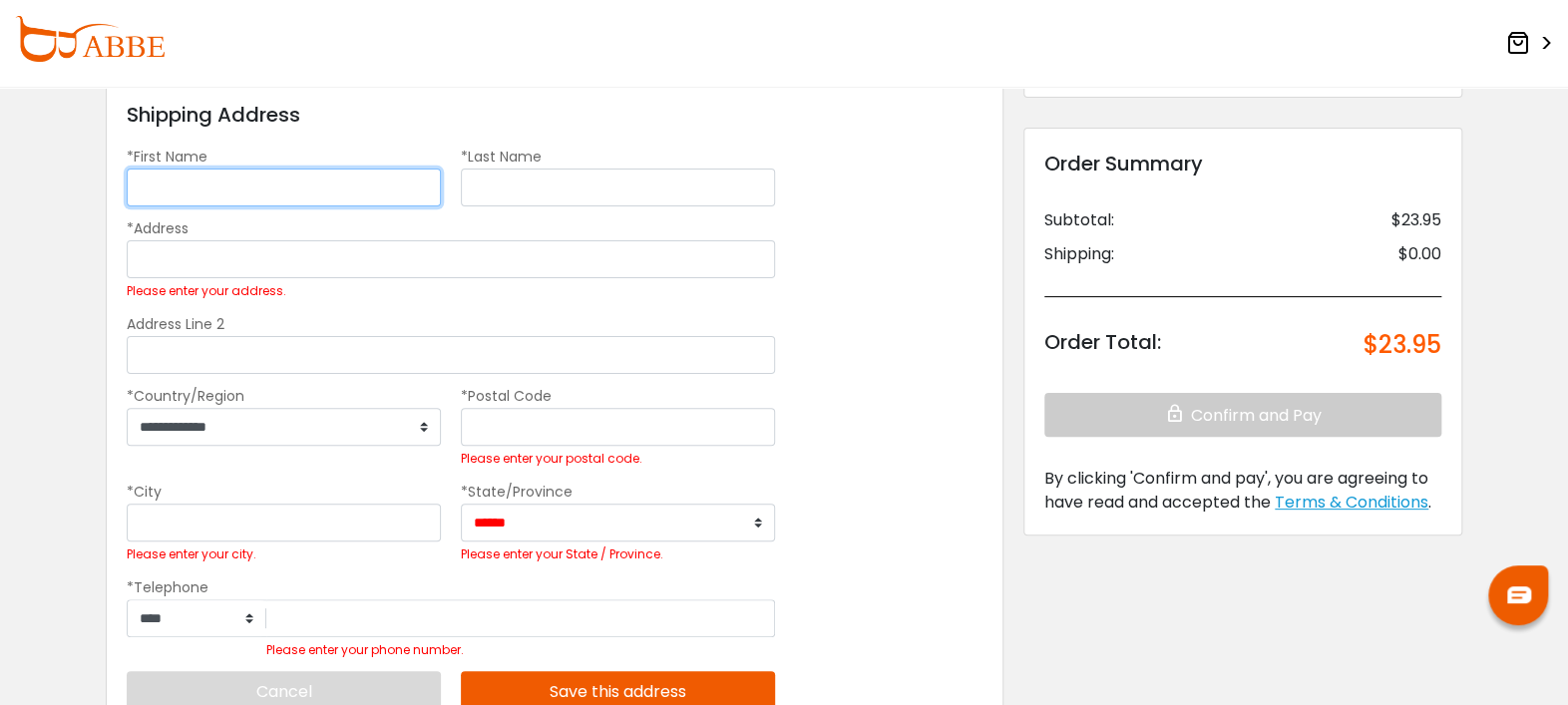 click on "*First Name" at bounding box center [283, 187] 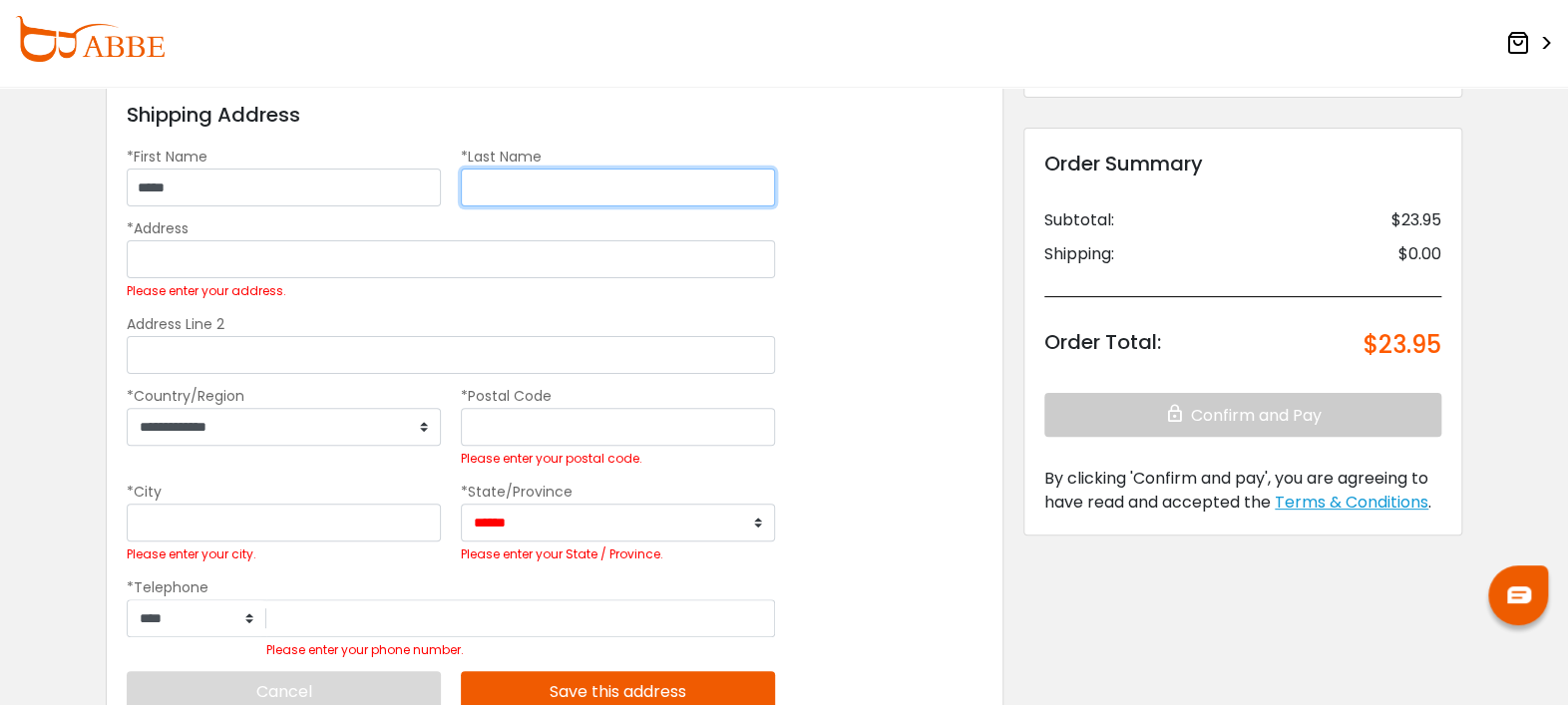 type on "********" 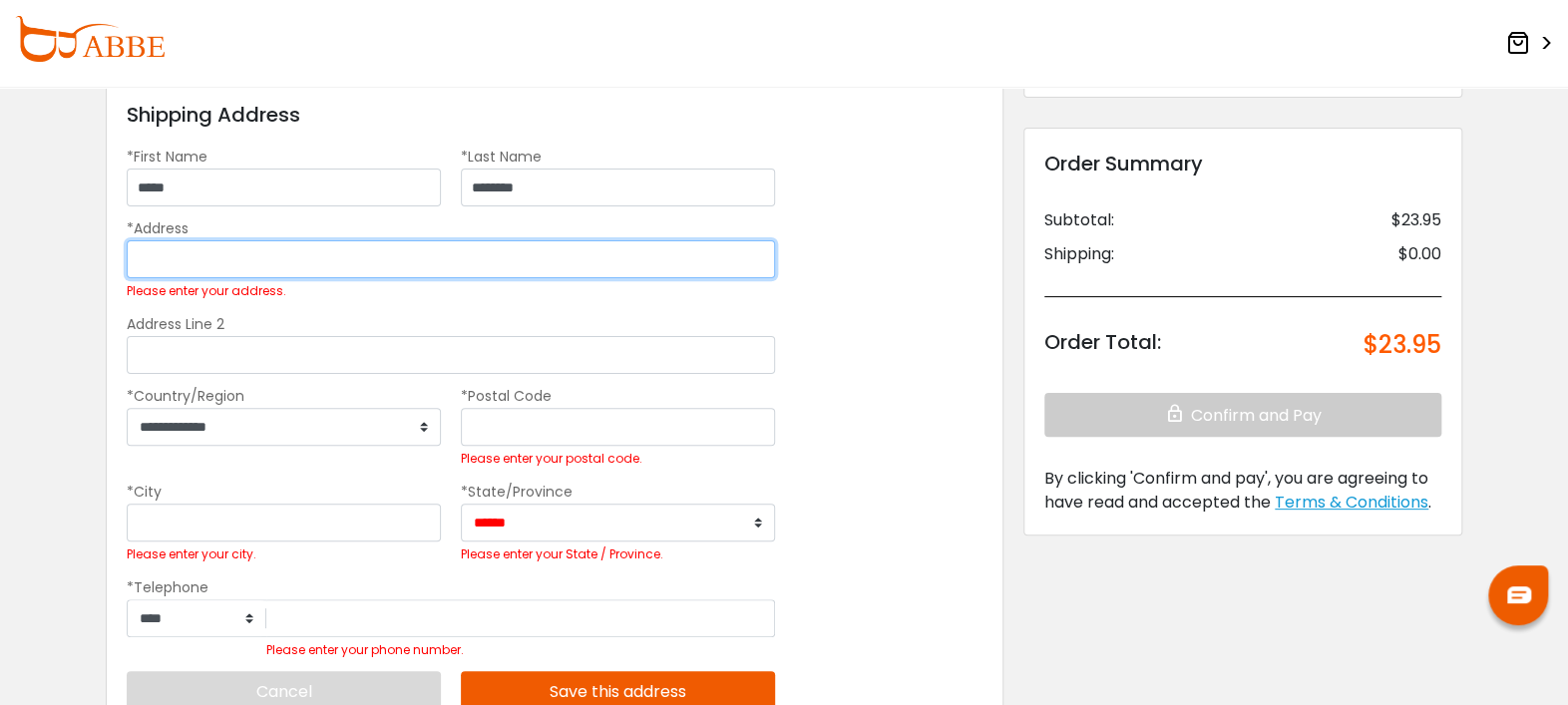 type on "*******" 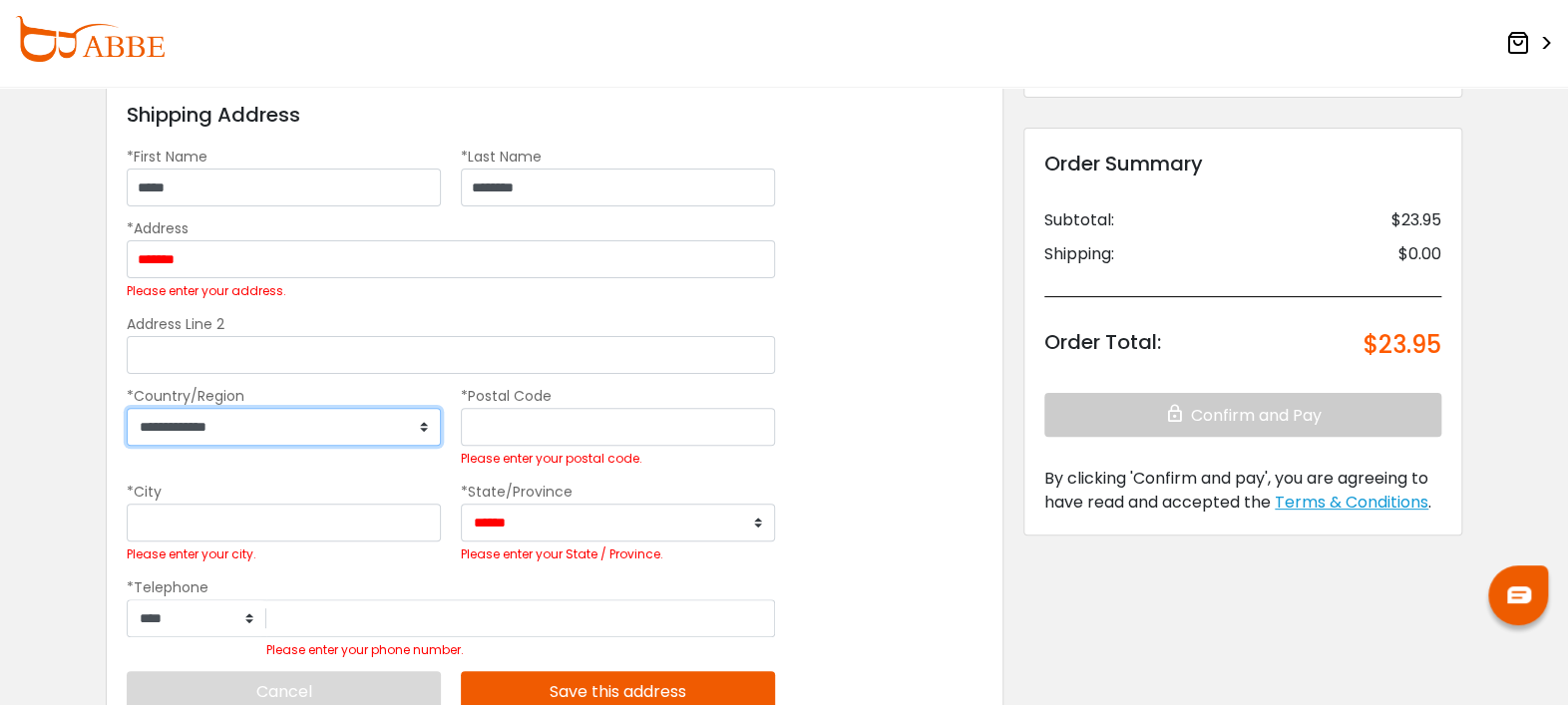 select on "***" 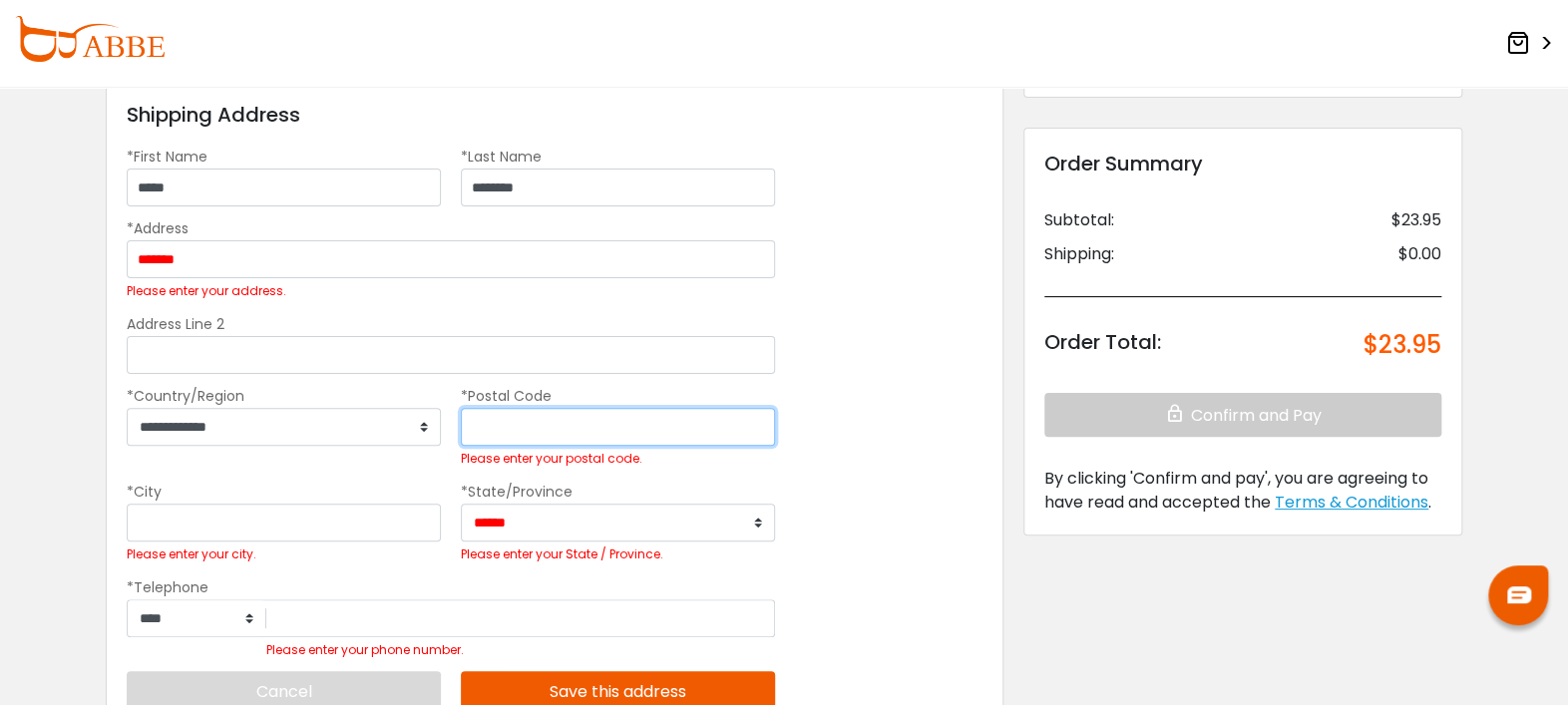 type on "***" 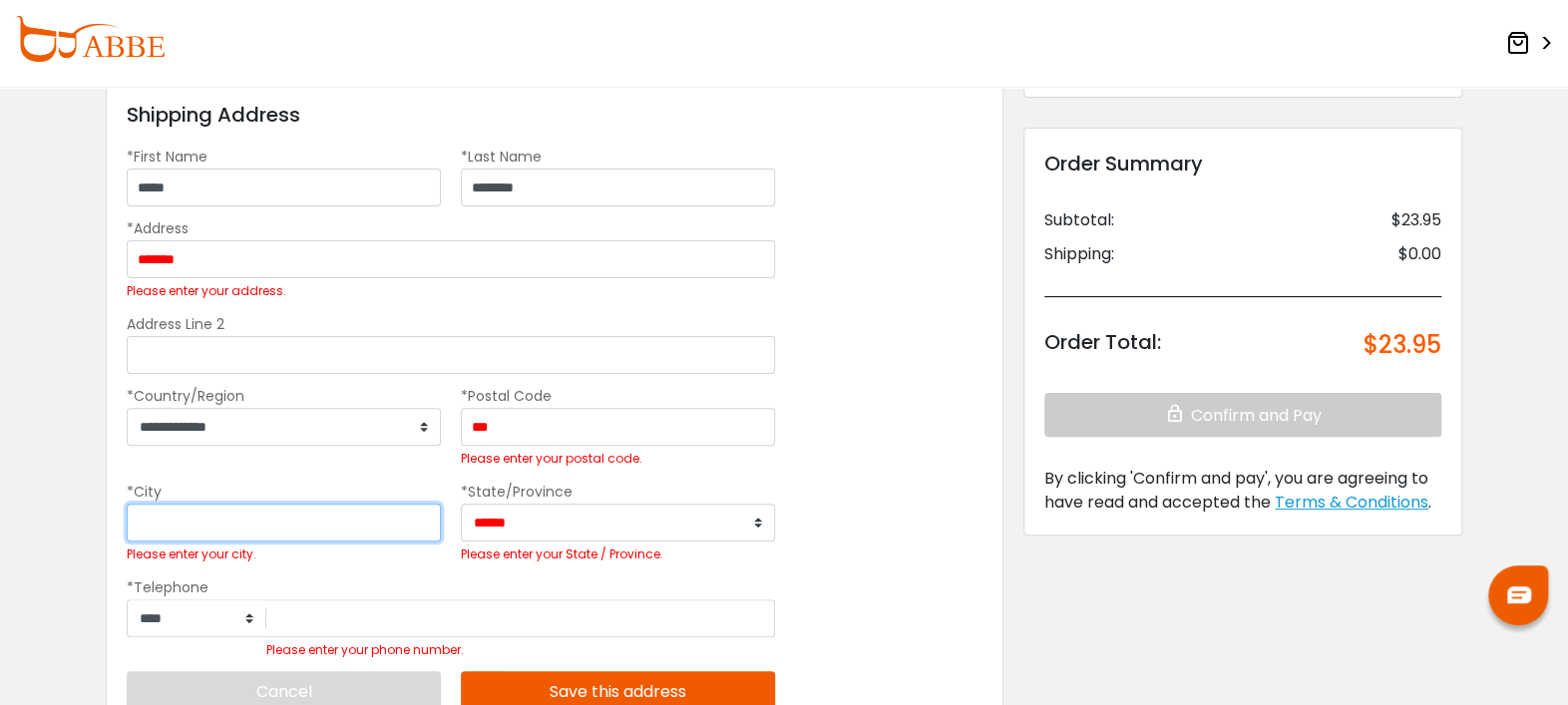 type on "******" 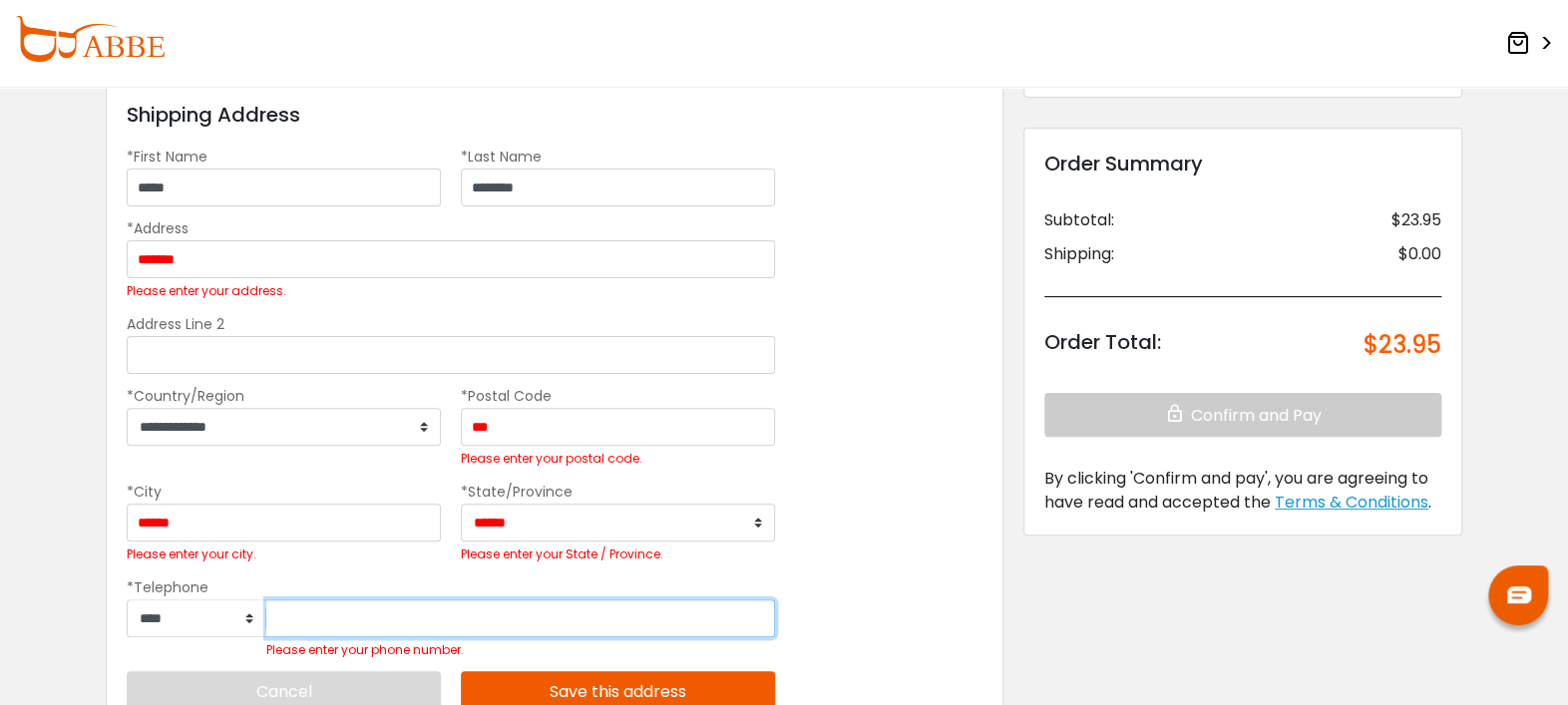 type on "********" 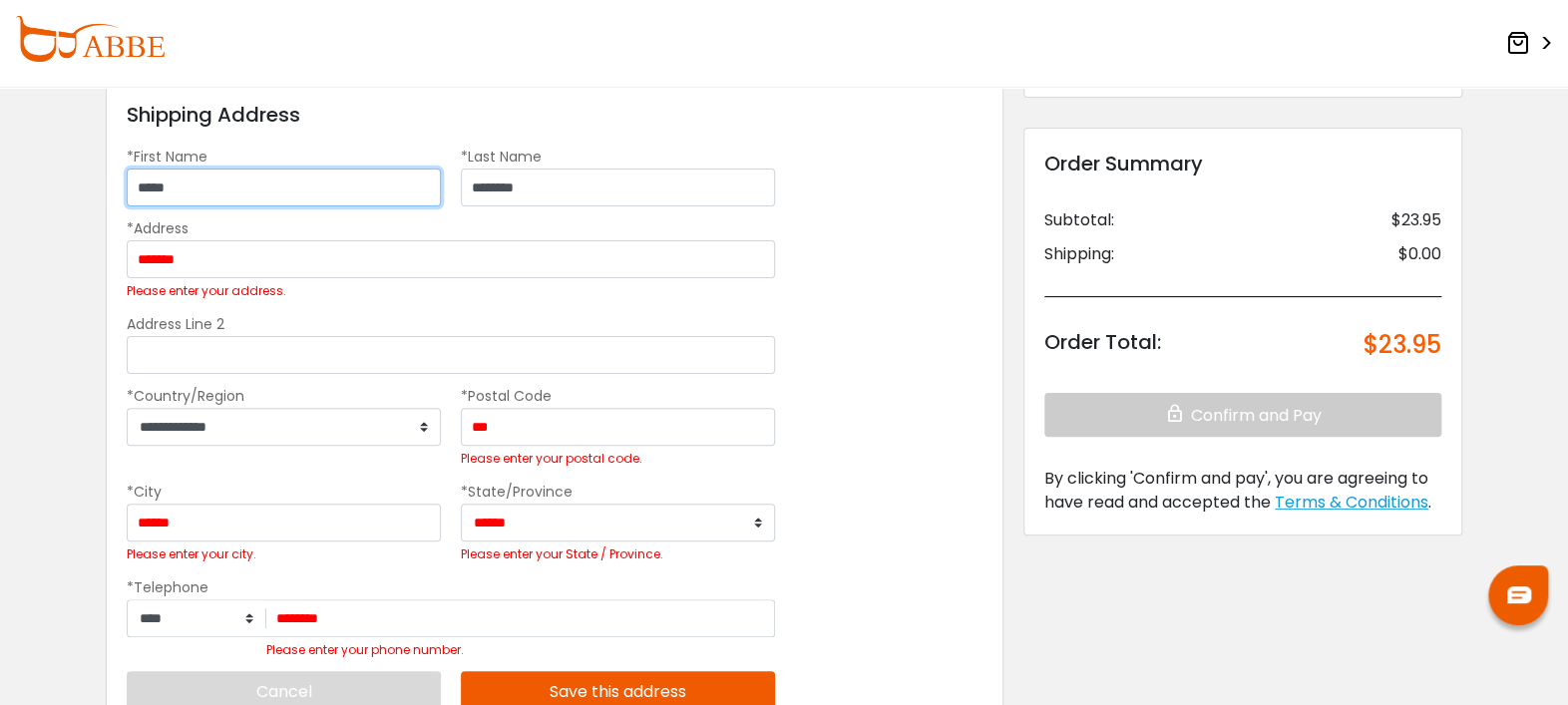 select on "***" 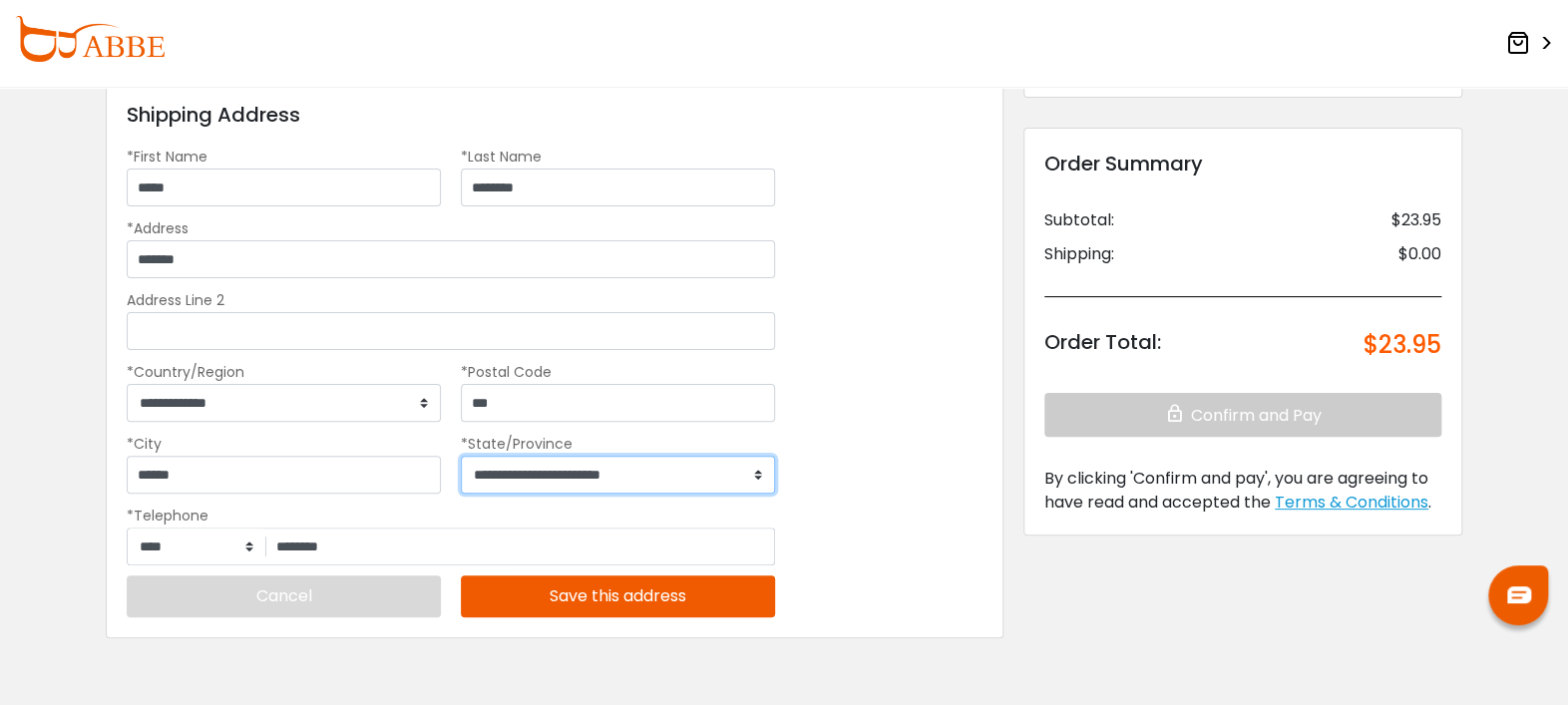 click on "**********" at bounding box center [617, 475] 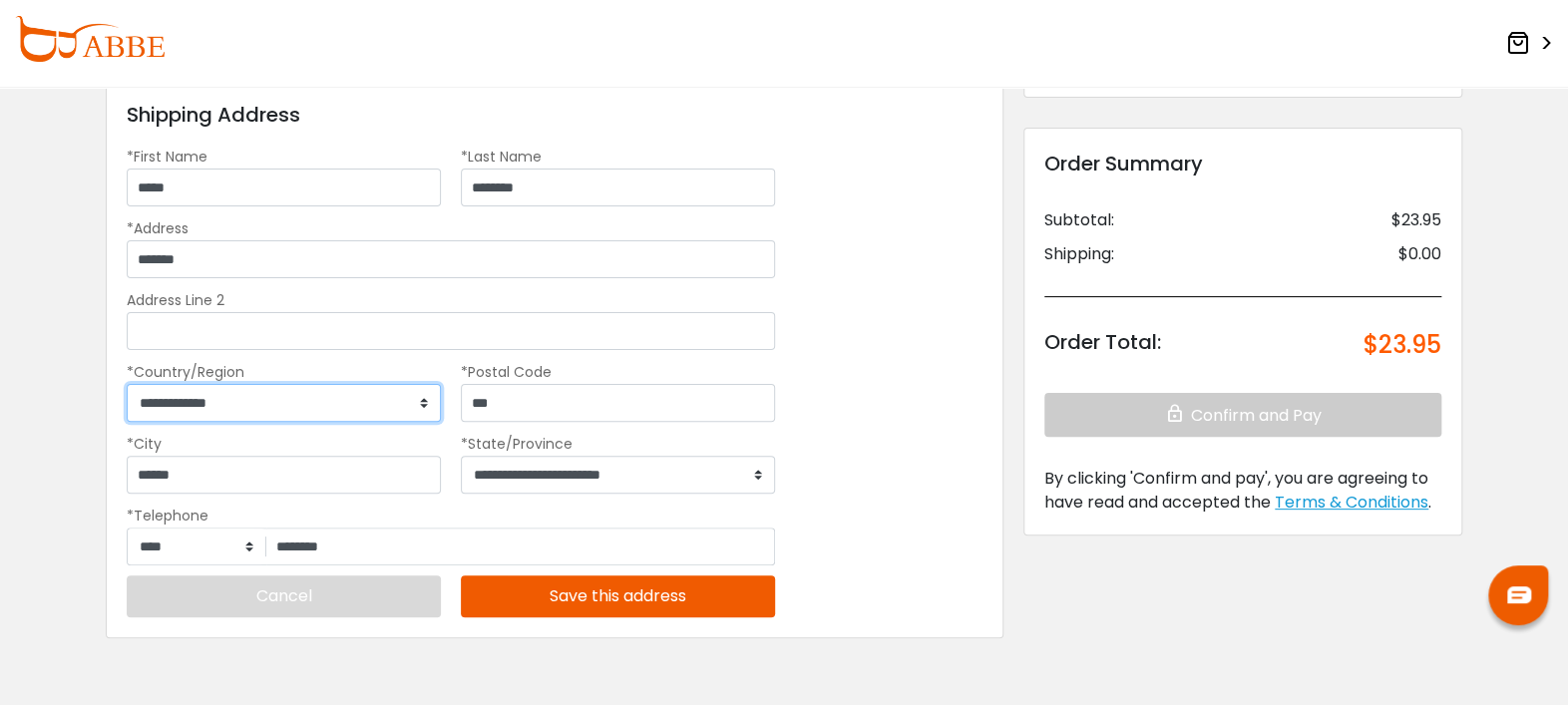 click on "**********" at bounding box center (283, 403) 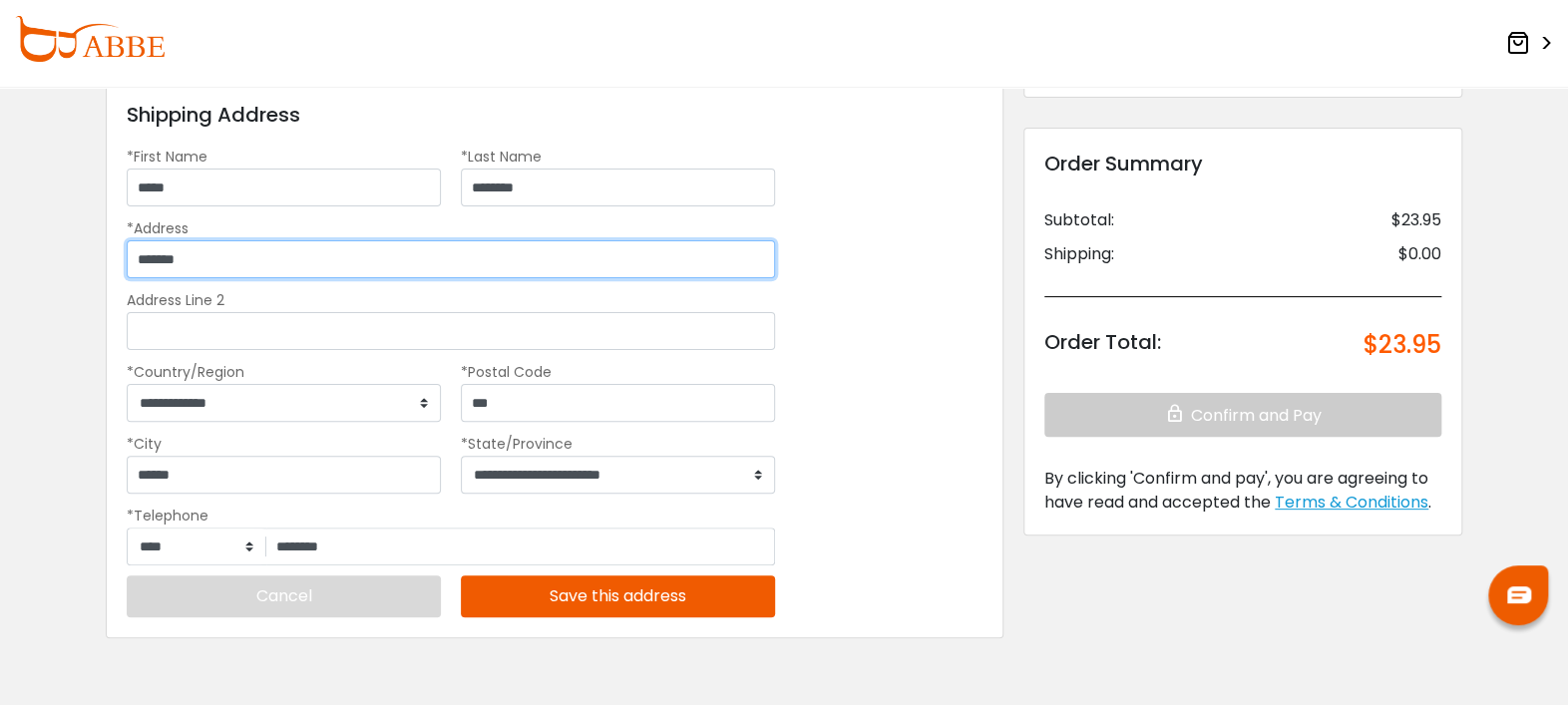 click on "*******" at bounding box center (451, 259) 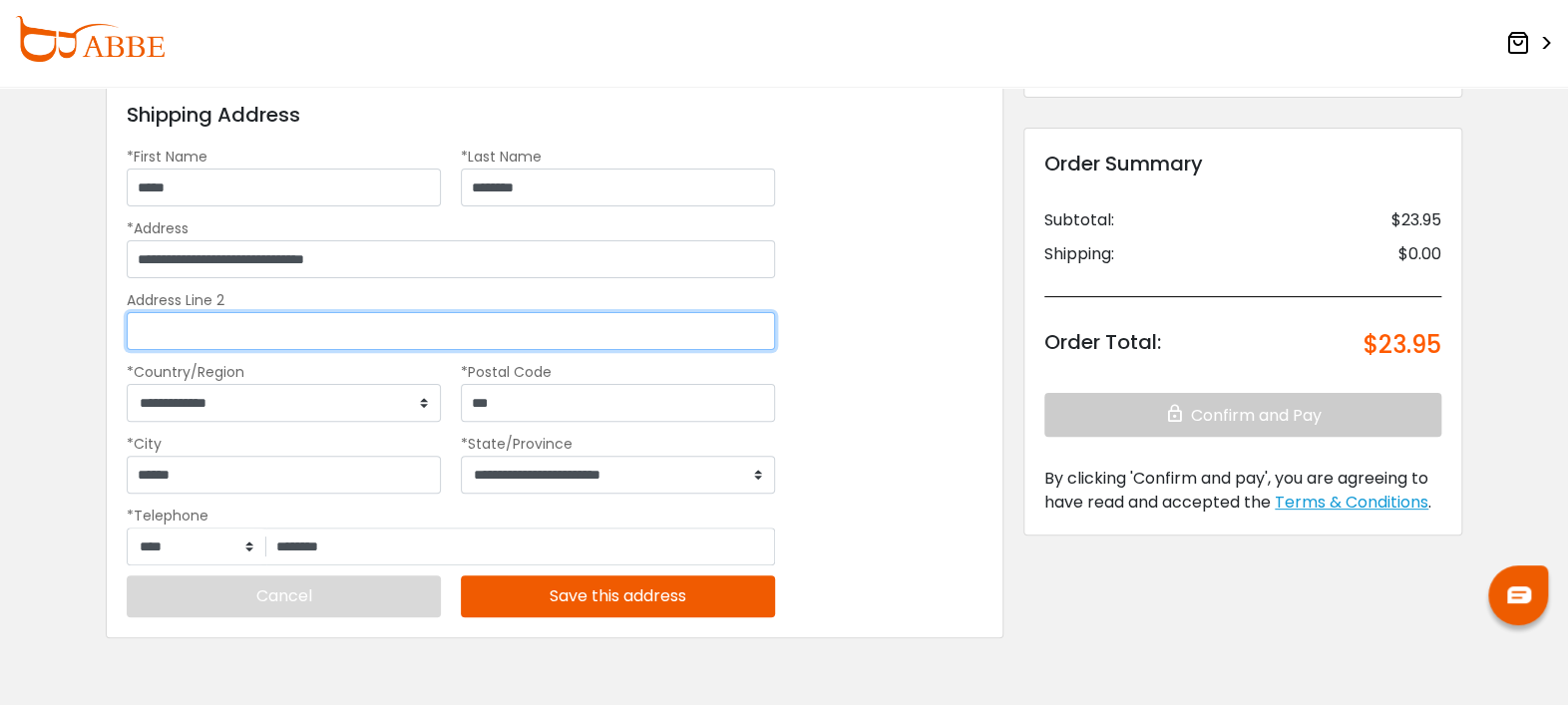 click on "Address Line 2" at bounding box center [451, 331] 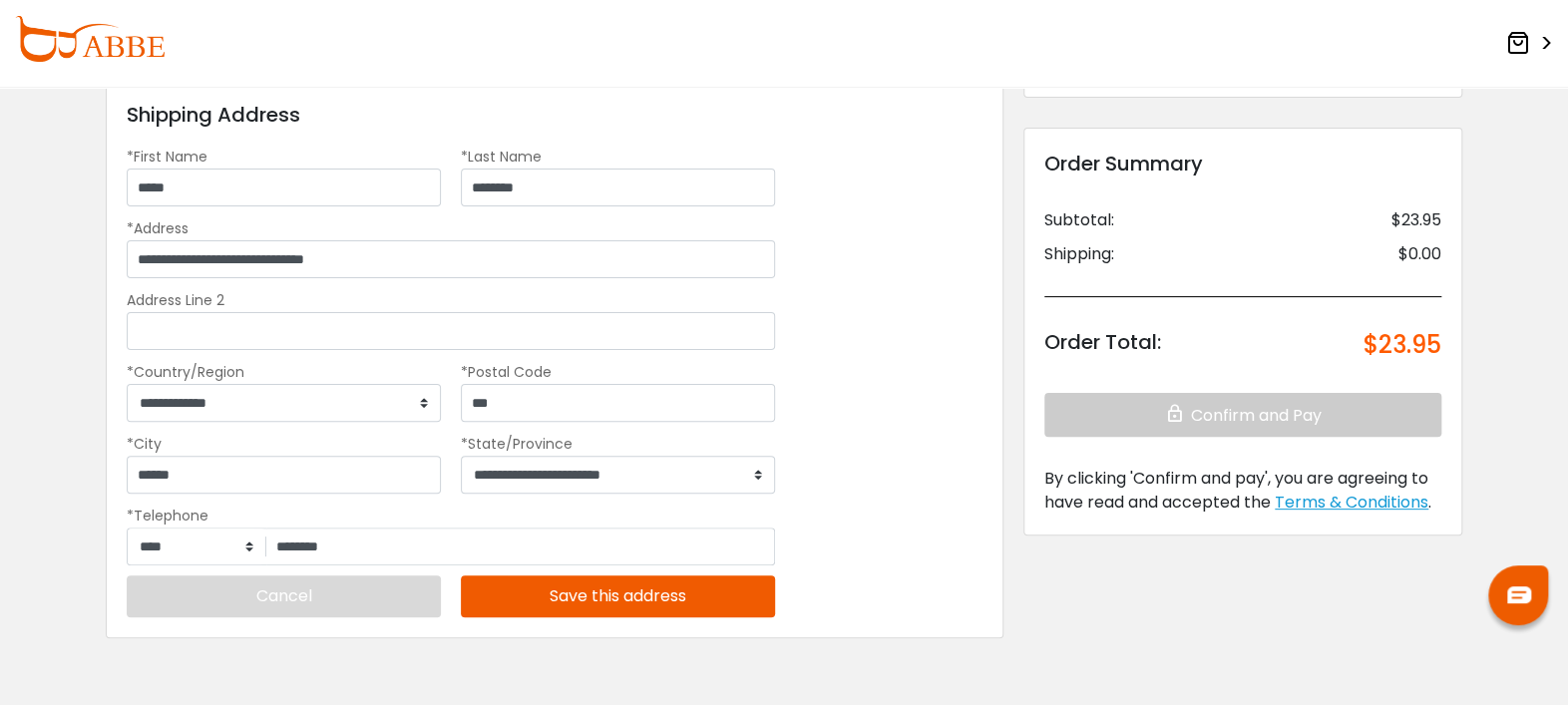click on "**********" at bounding box center (555, 360) 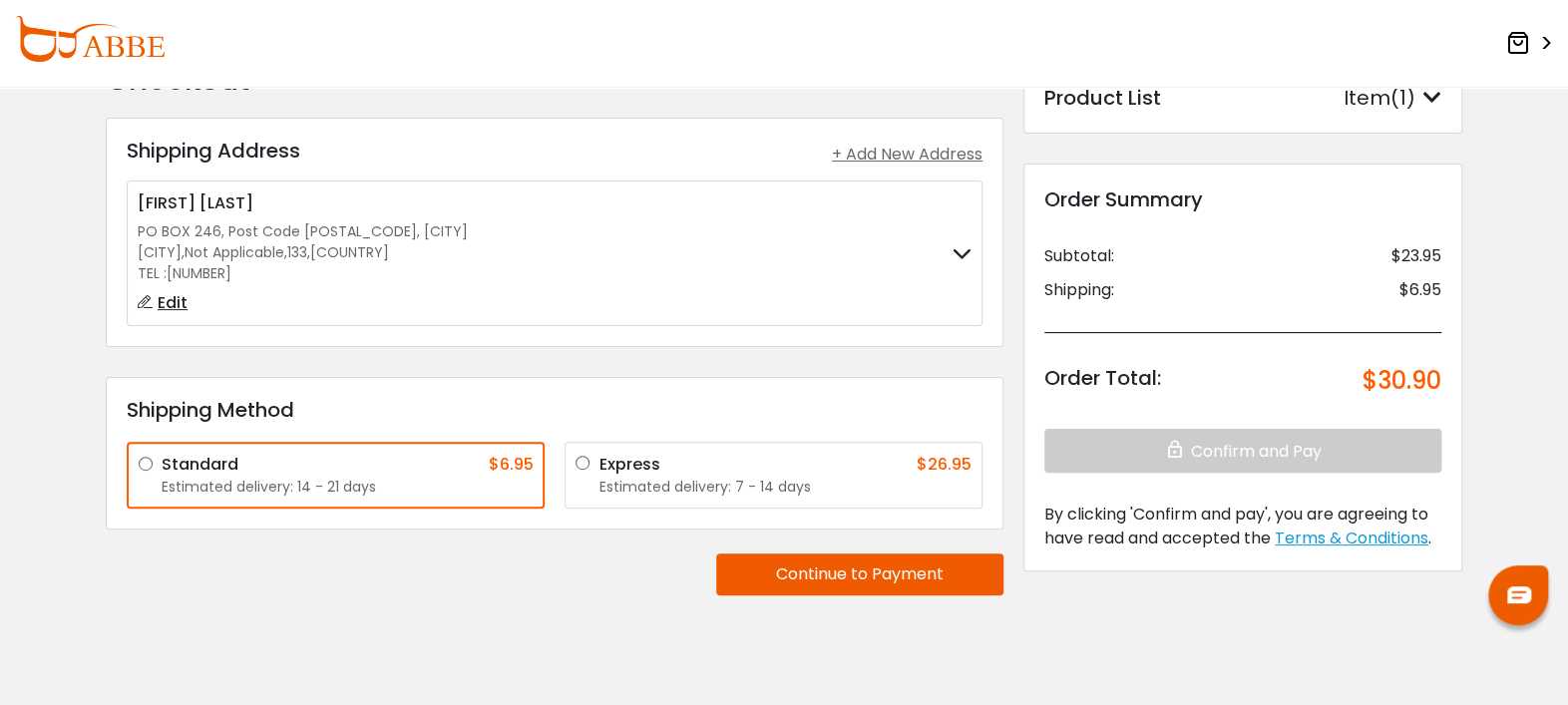 scroll, scrollTop: 0, scrollLeft: 0, axis: both 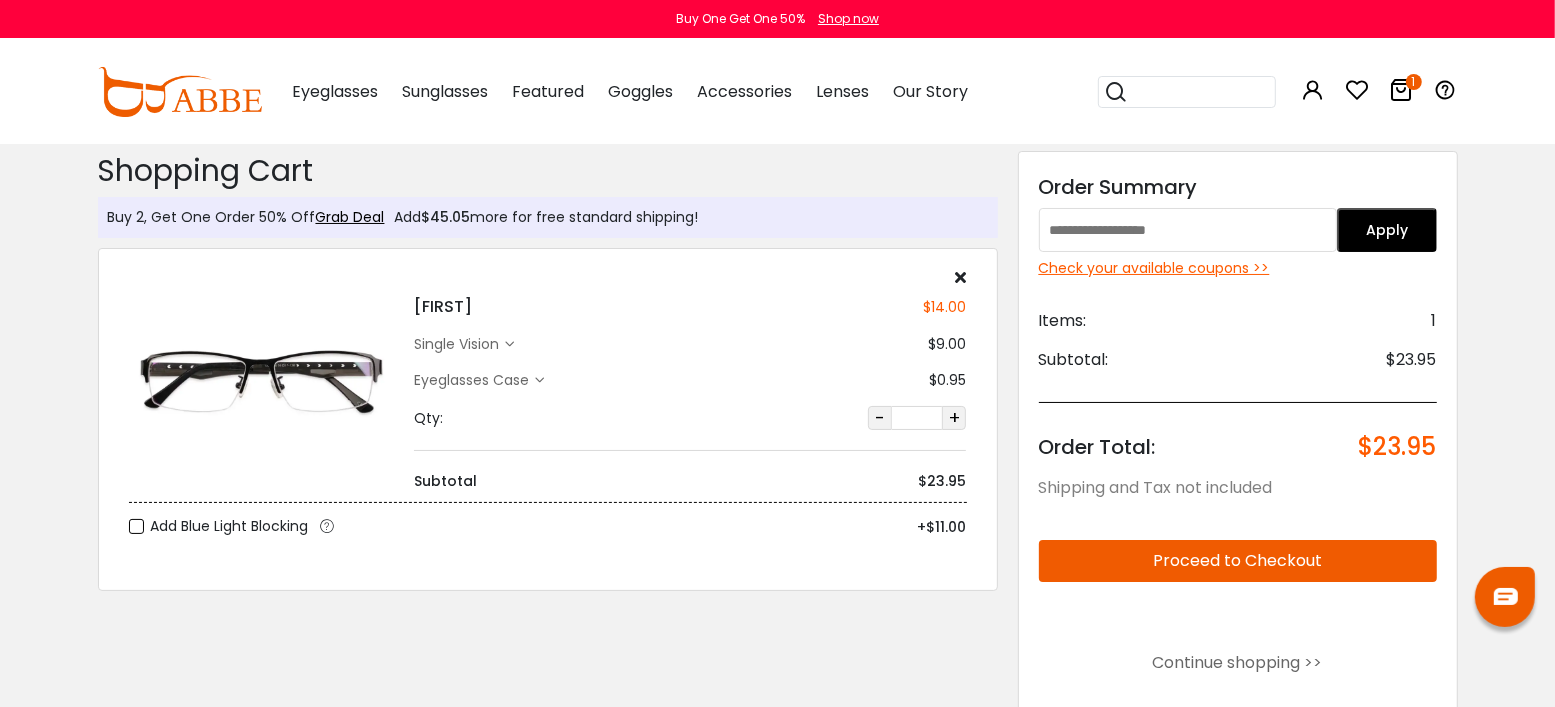 click at bounding box center [960, 277] 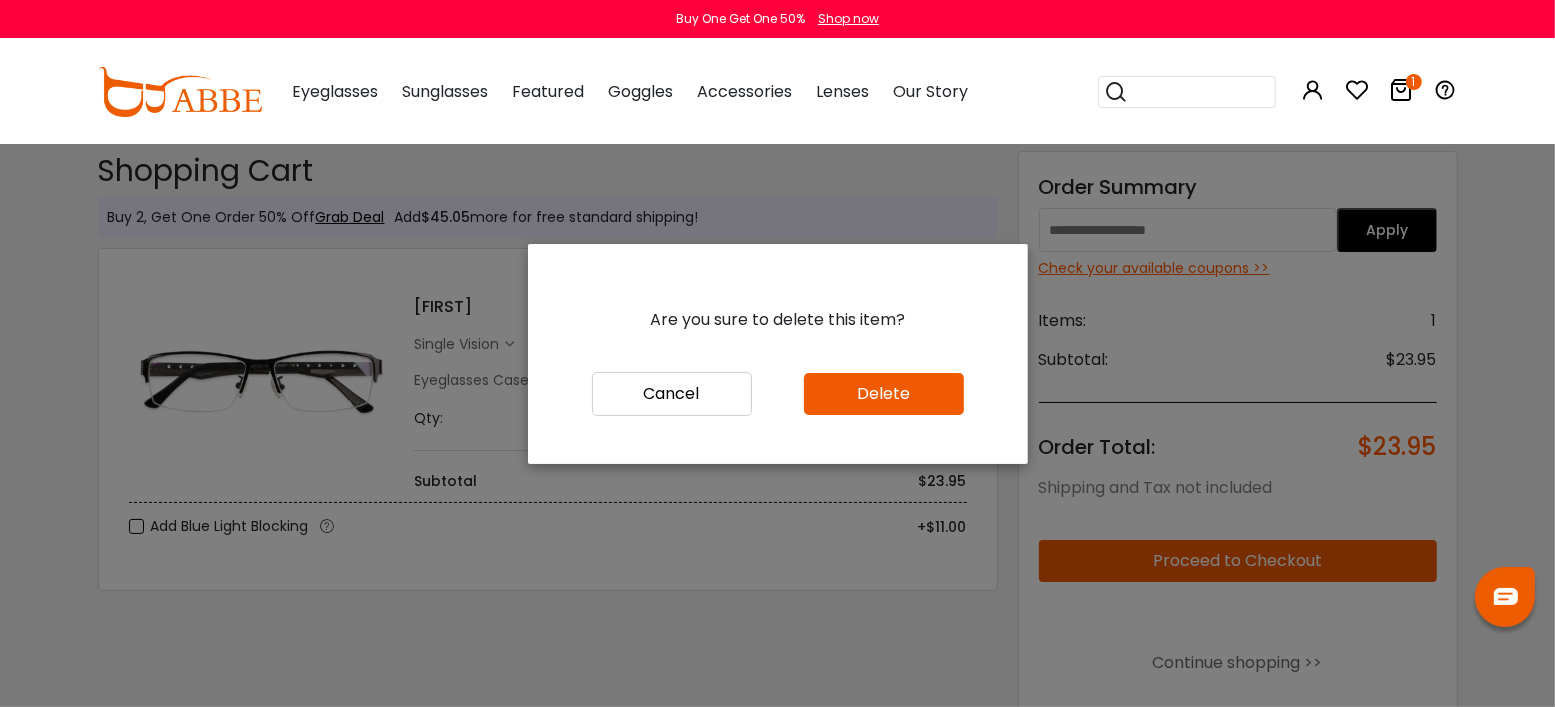 click on "Delete" at bounding box center (884, 394) 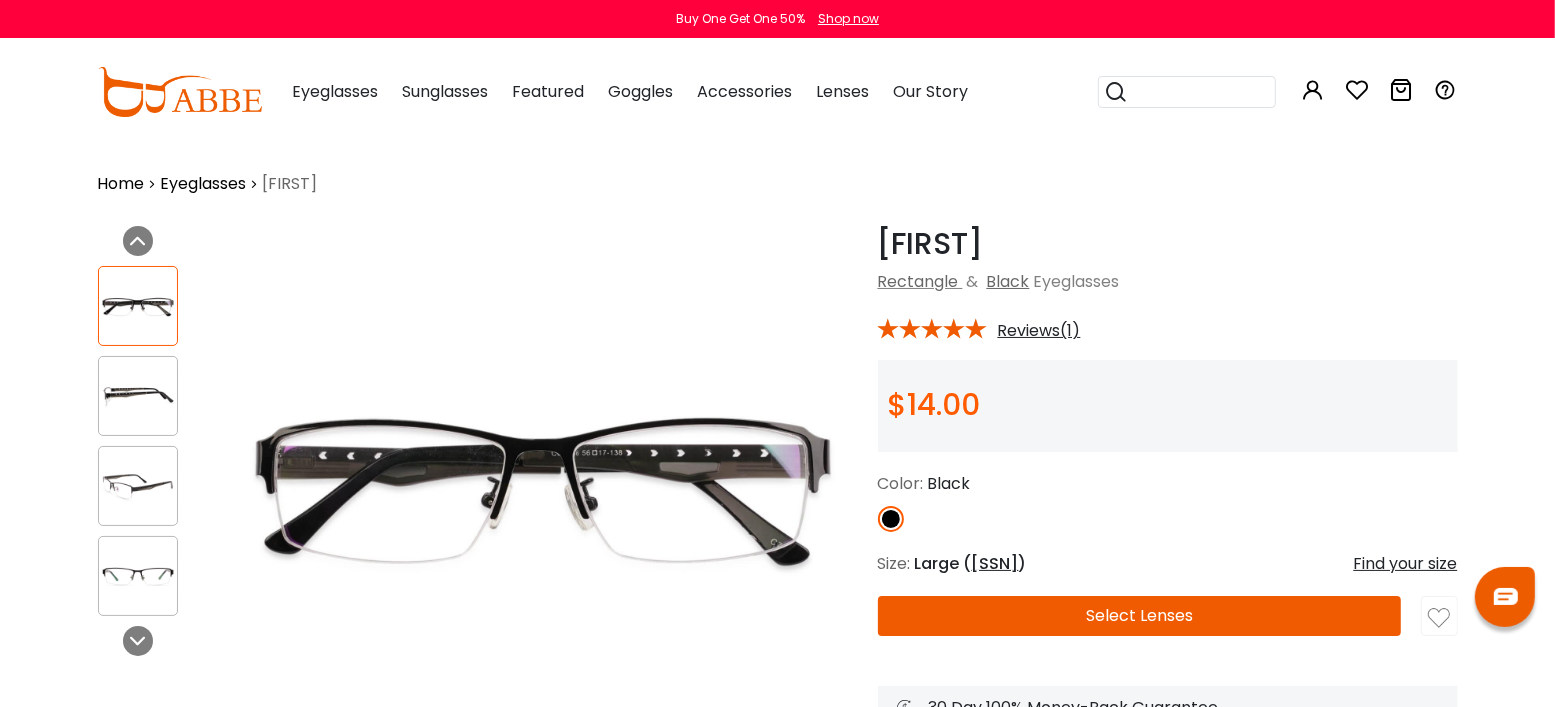 scroll, scrollTop: 0, scrollLeft: 0, axis: both 